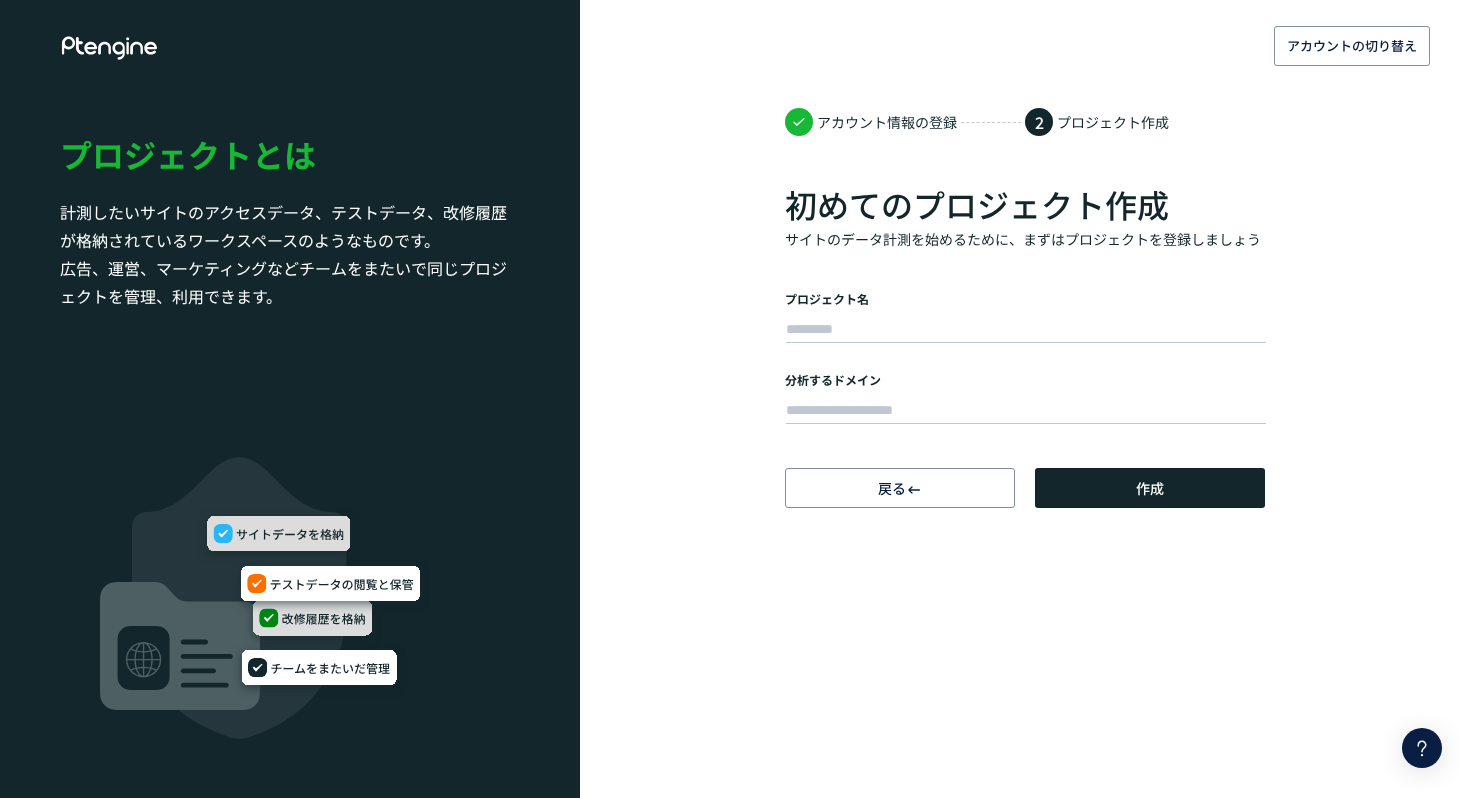 scroll, scrollTop: 0, scrollLeft: 0, axis: both 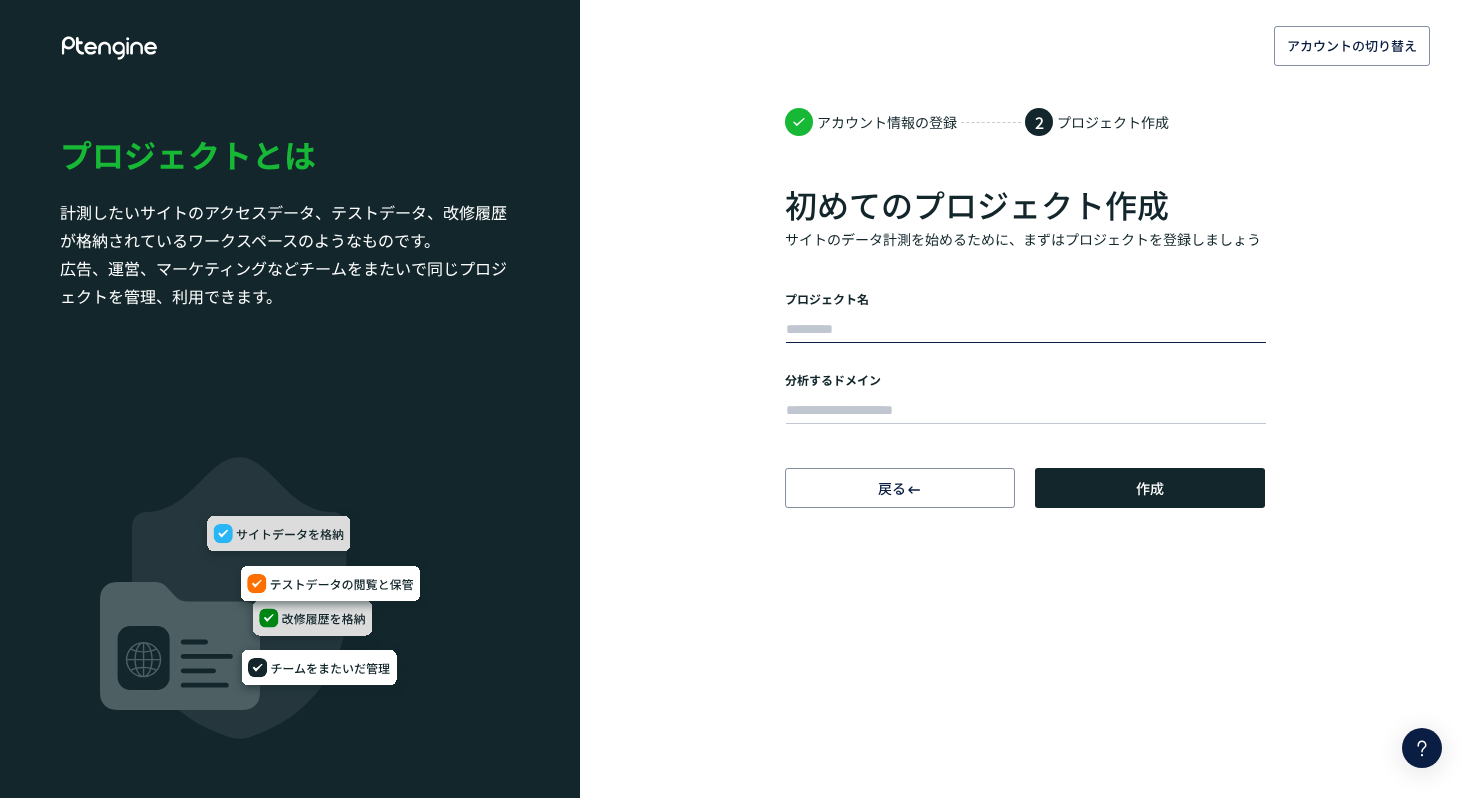 click at bounding box center [1026, 330] 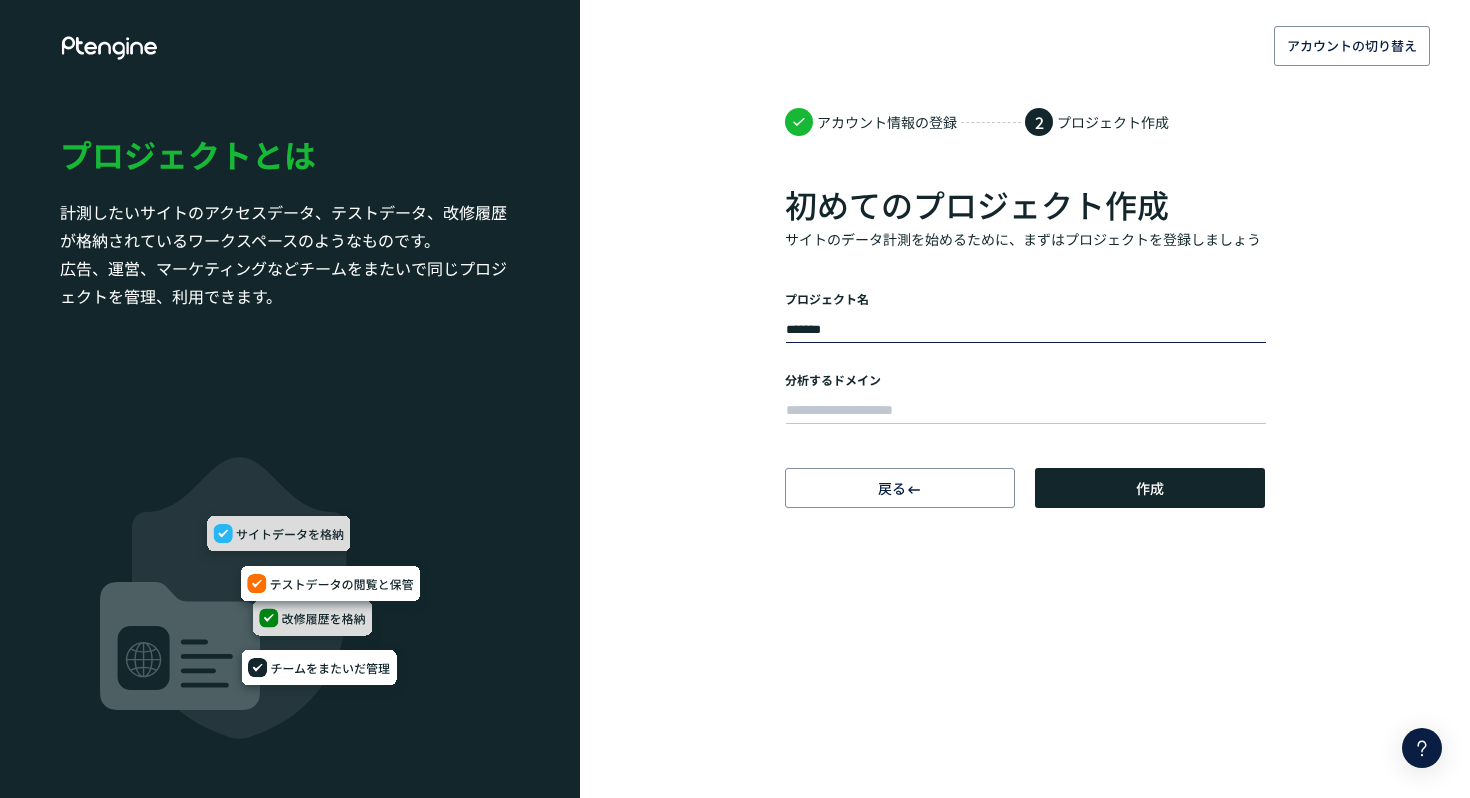 type on "*******" 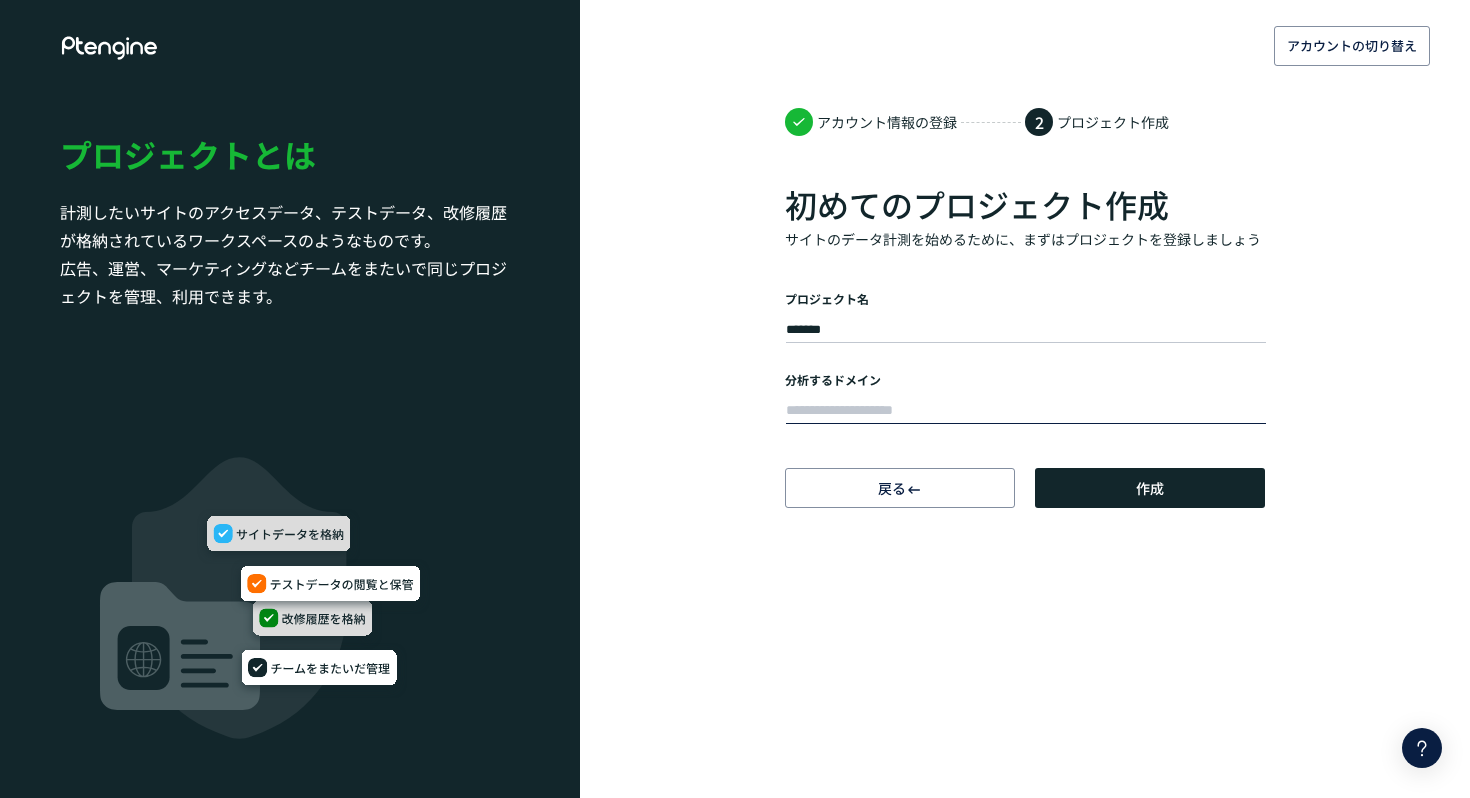 paste on "**********" 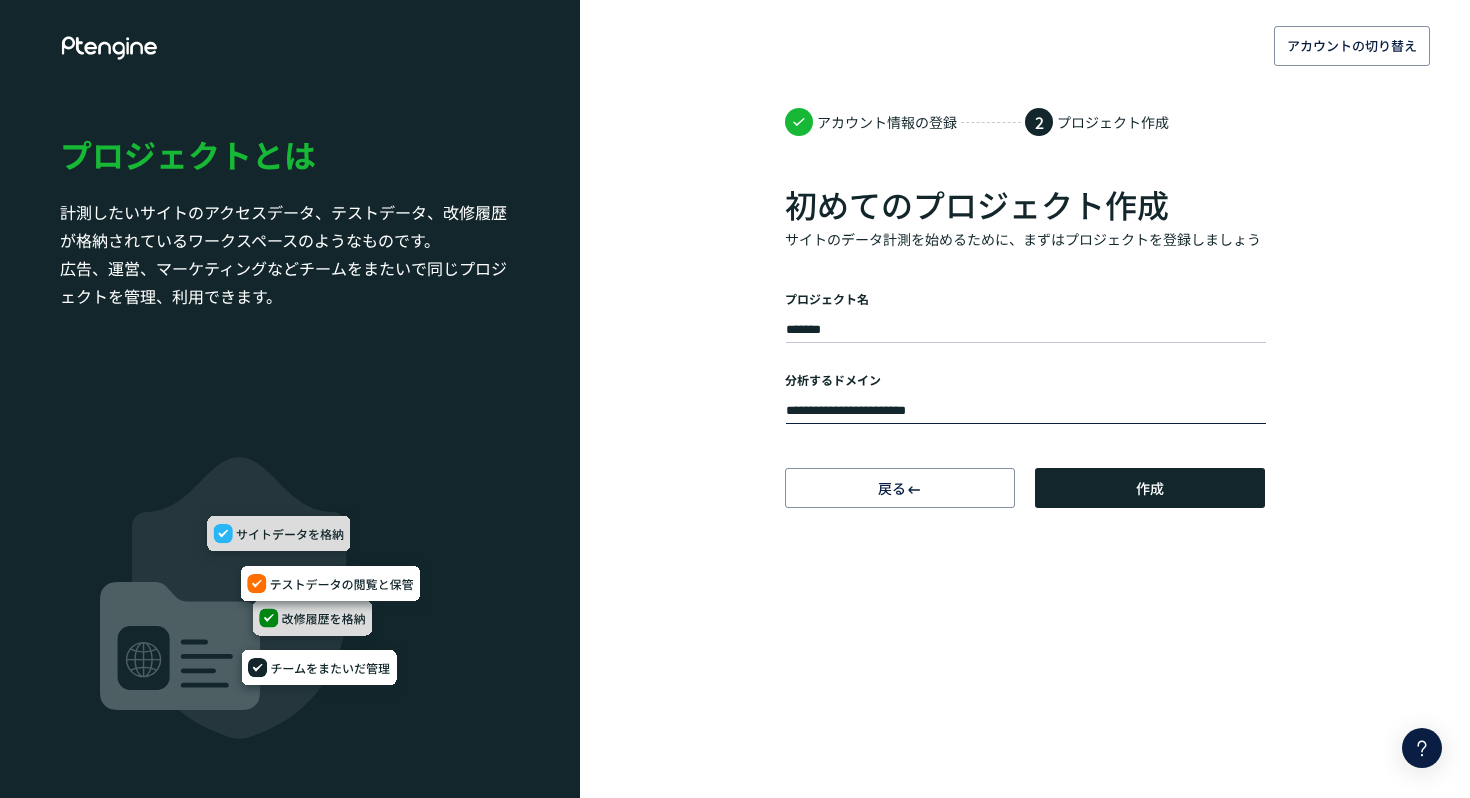 click on "**********" at bounding box center [1026, 411] 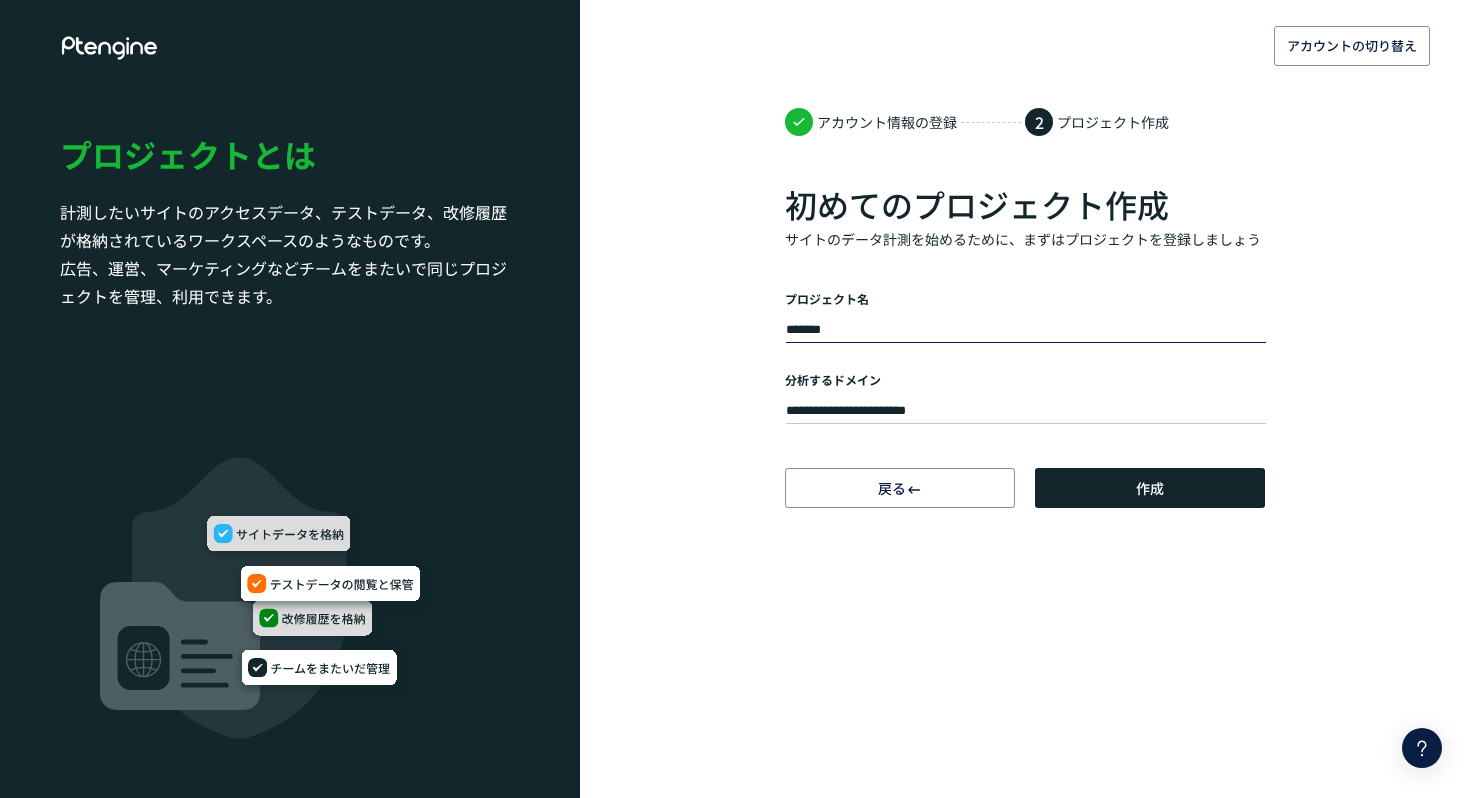 click on "*******" at bounding box center [1026, 330] 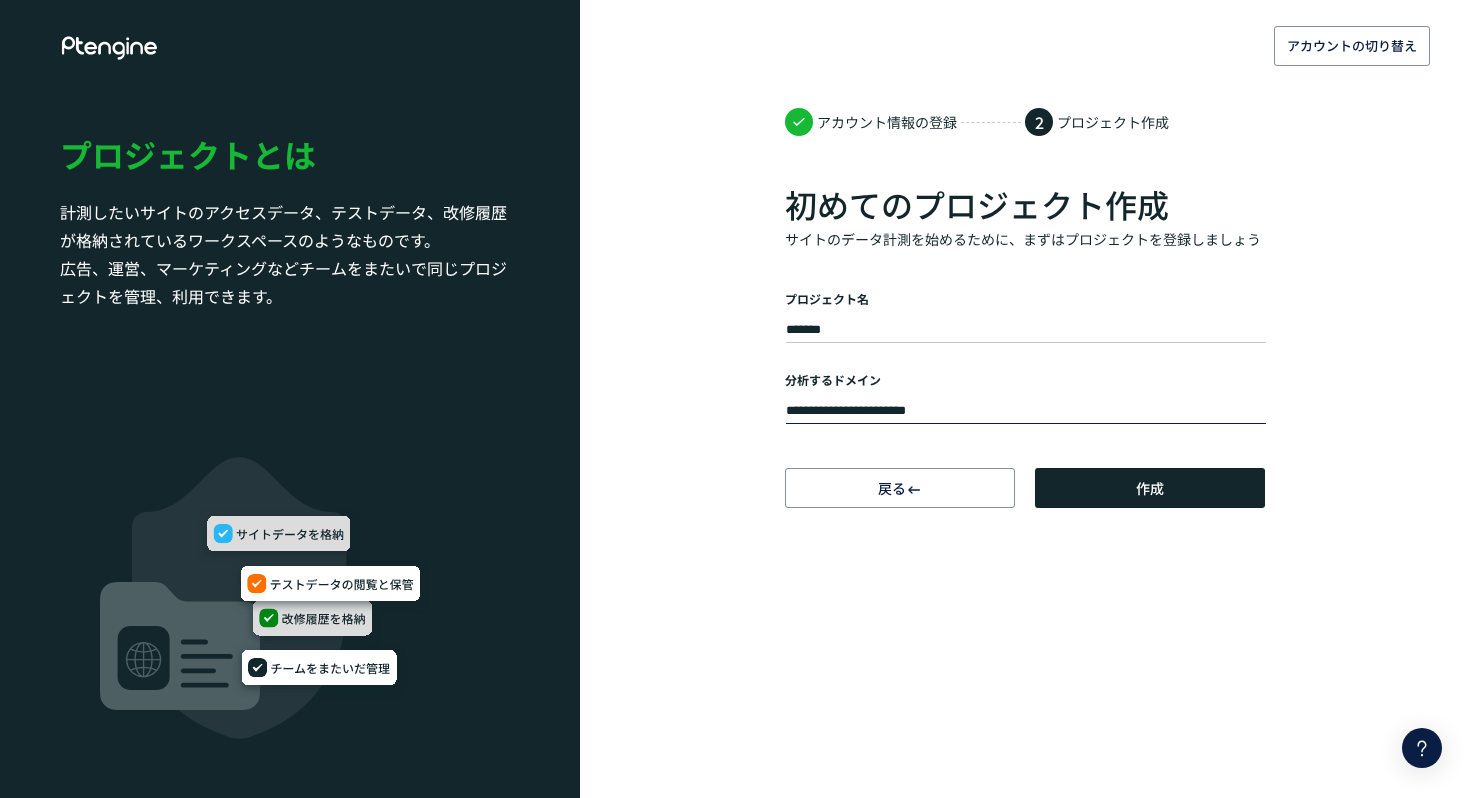click on "**********" at bounding box center (1026, 411) 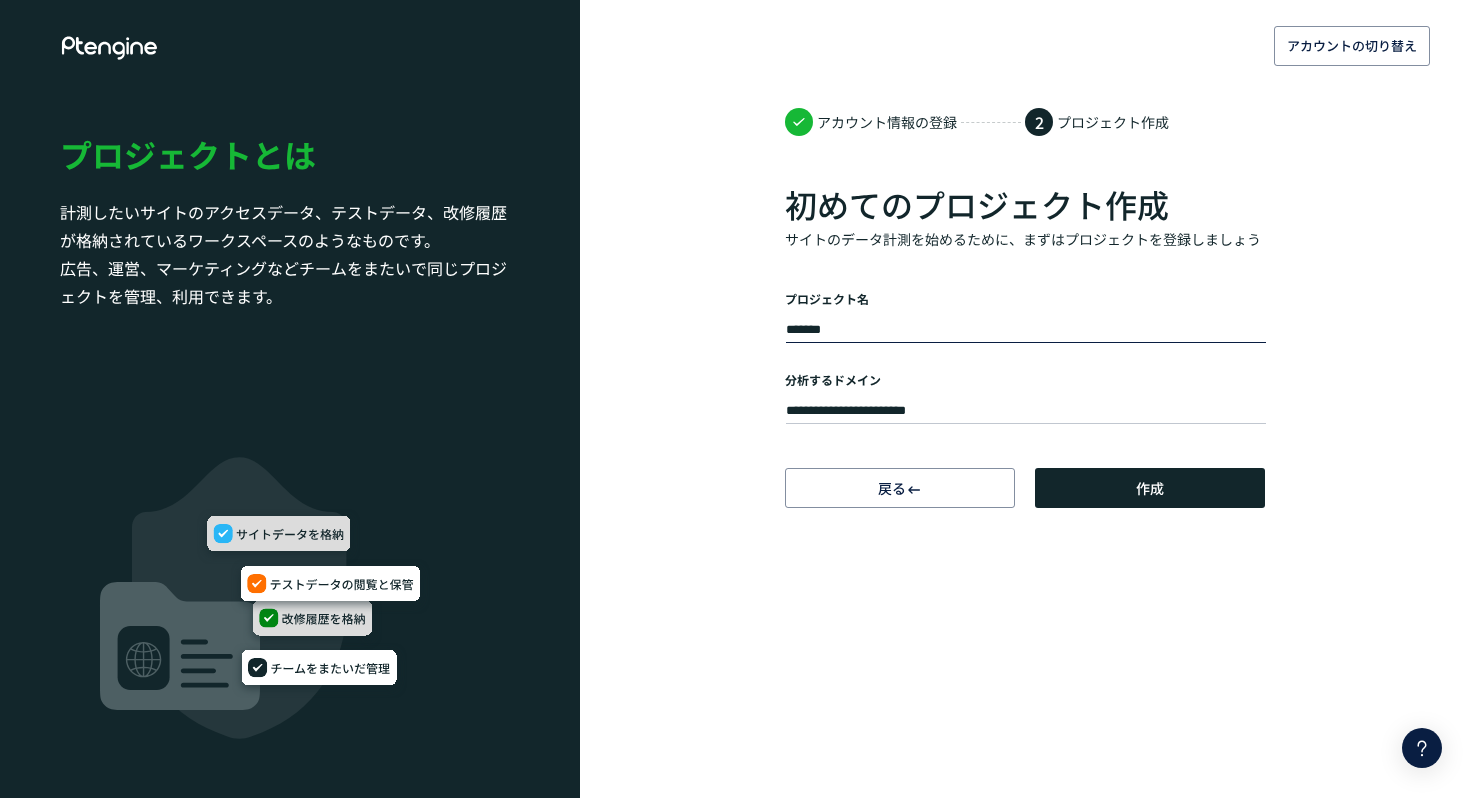 click on "*******" at bounding box center (1026, 330) 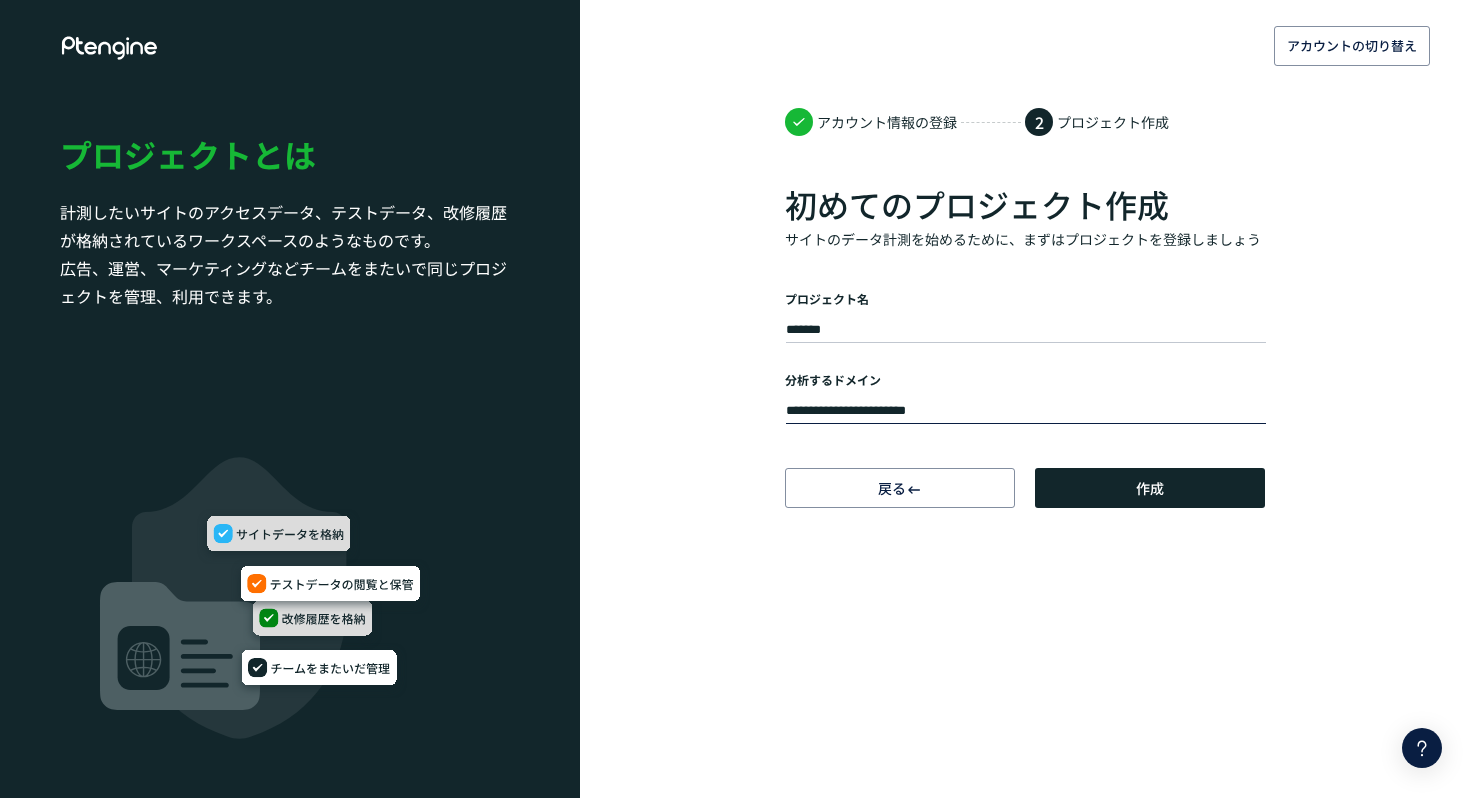 click on "**********" at bounding box center (1026, 411) 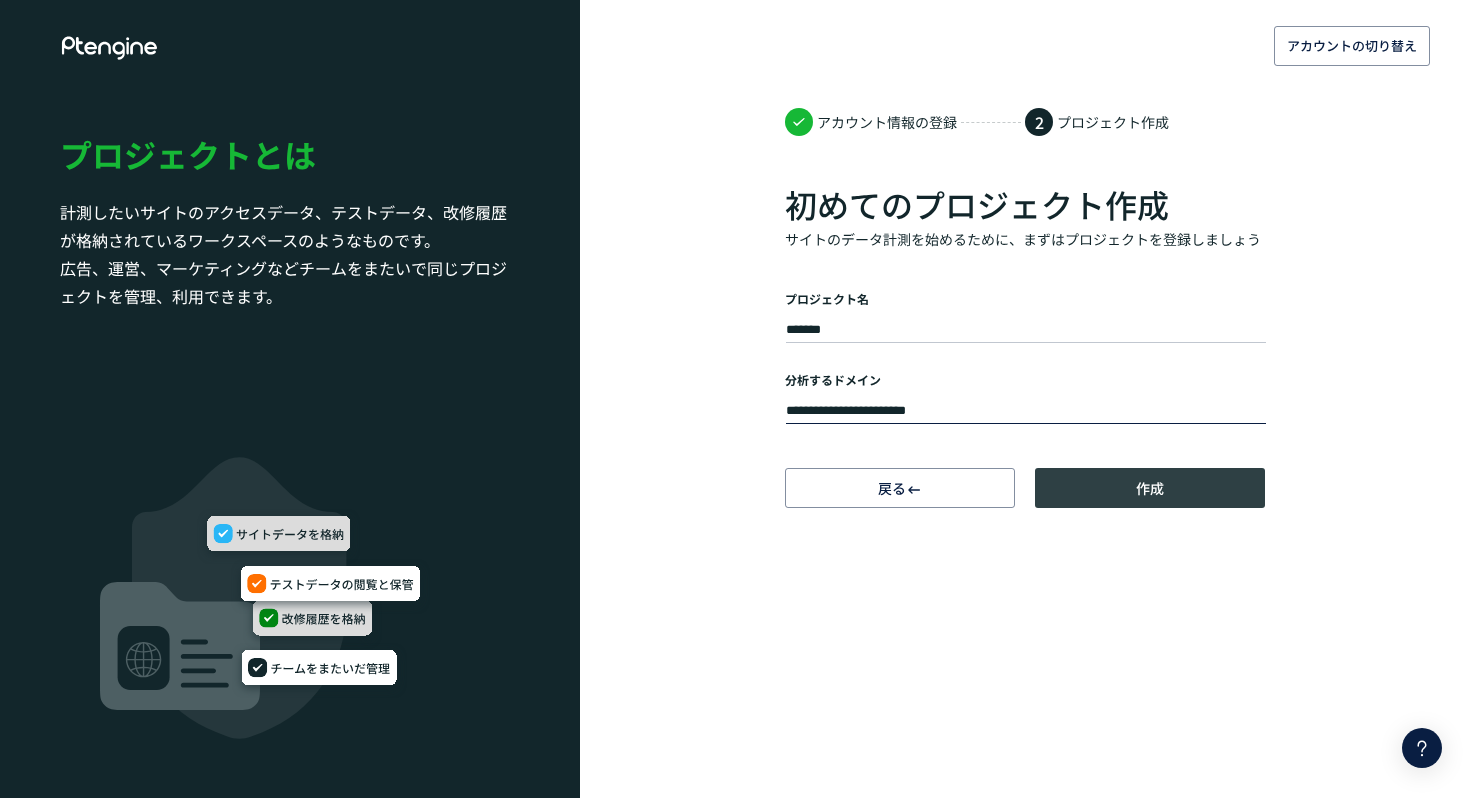 click on "作成" at bounding box center [1150, 488] 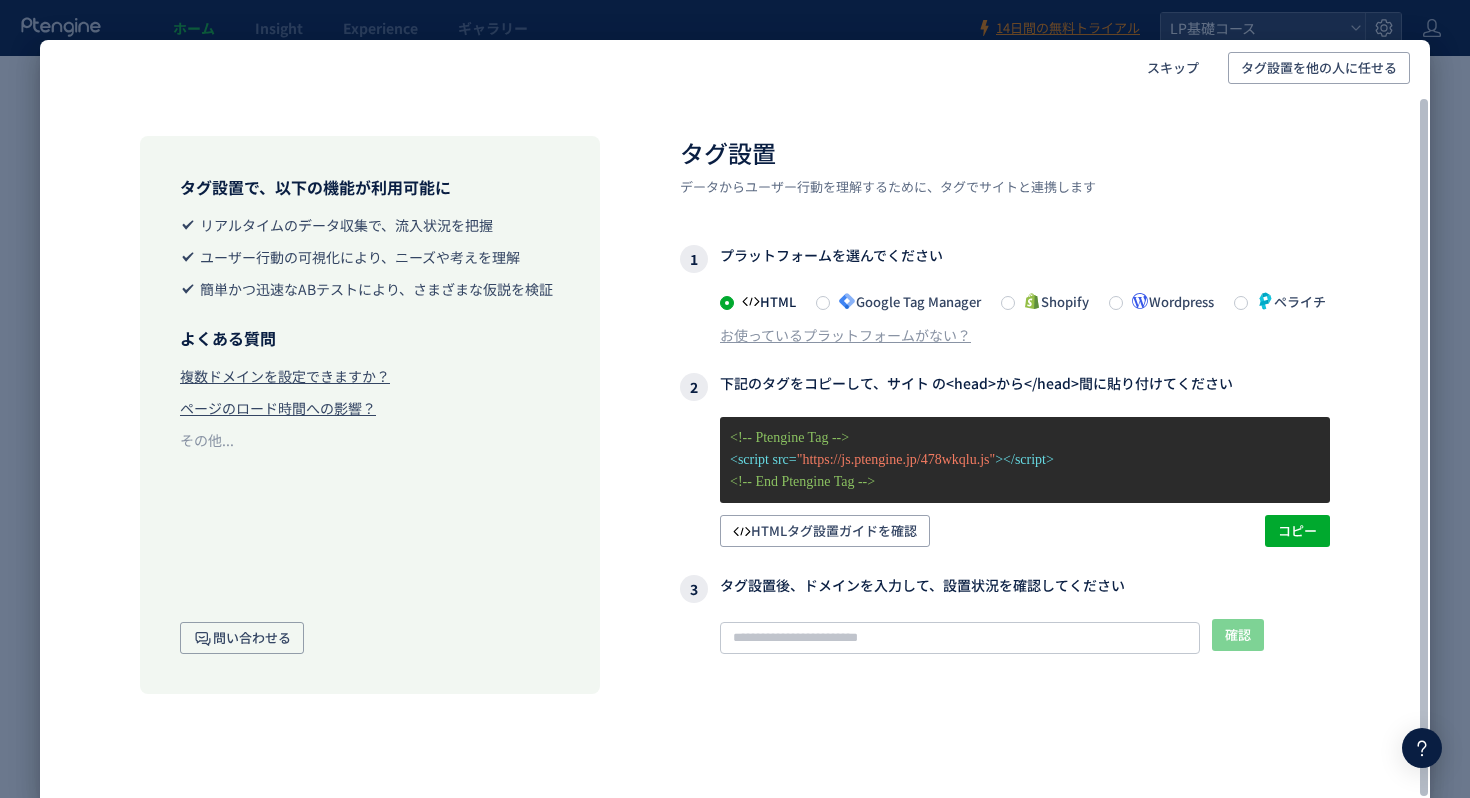 click on "Google Tag Manager" at bounding box center (905, 301) 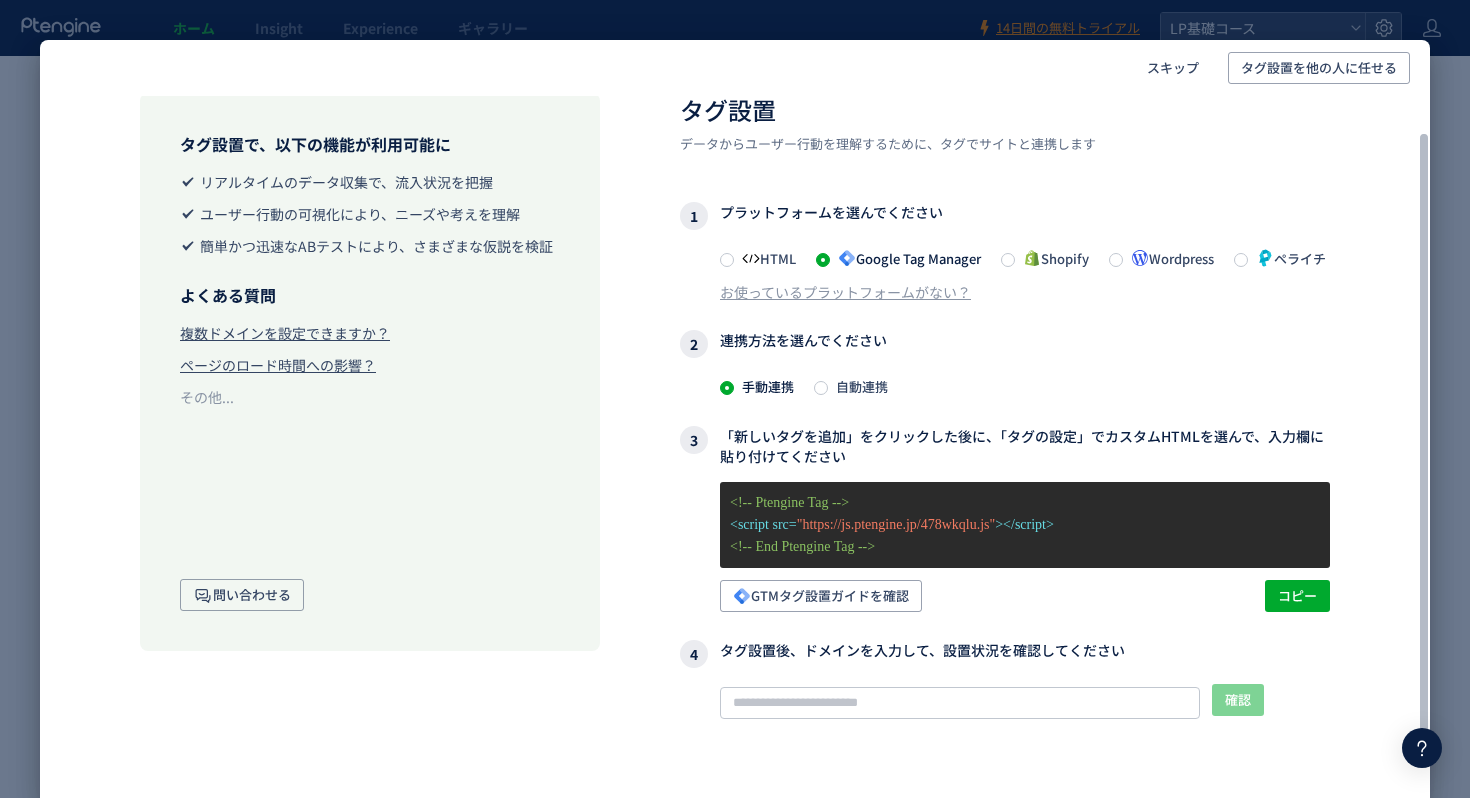 click on "自動連携" at bounding box center [858, 386] 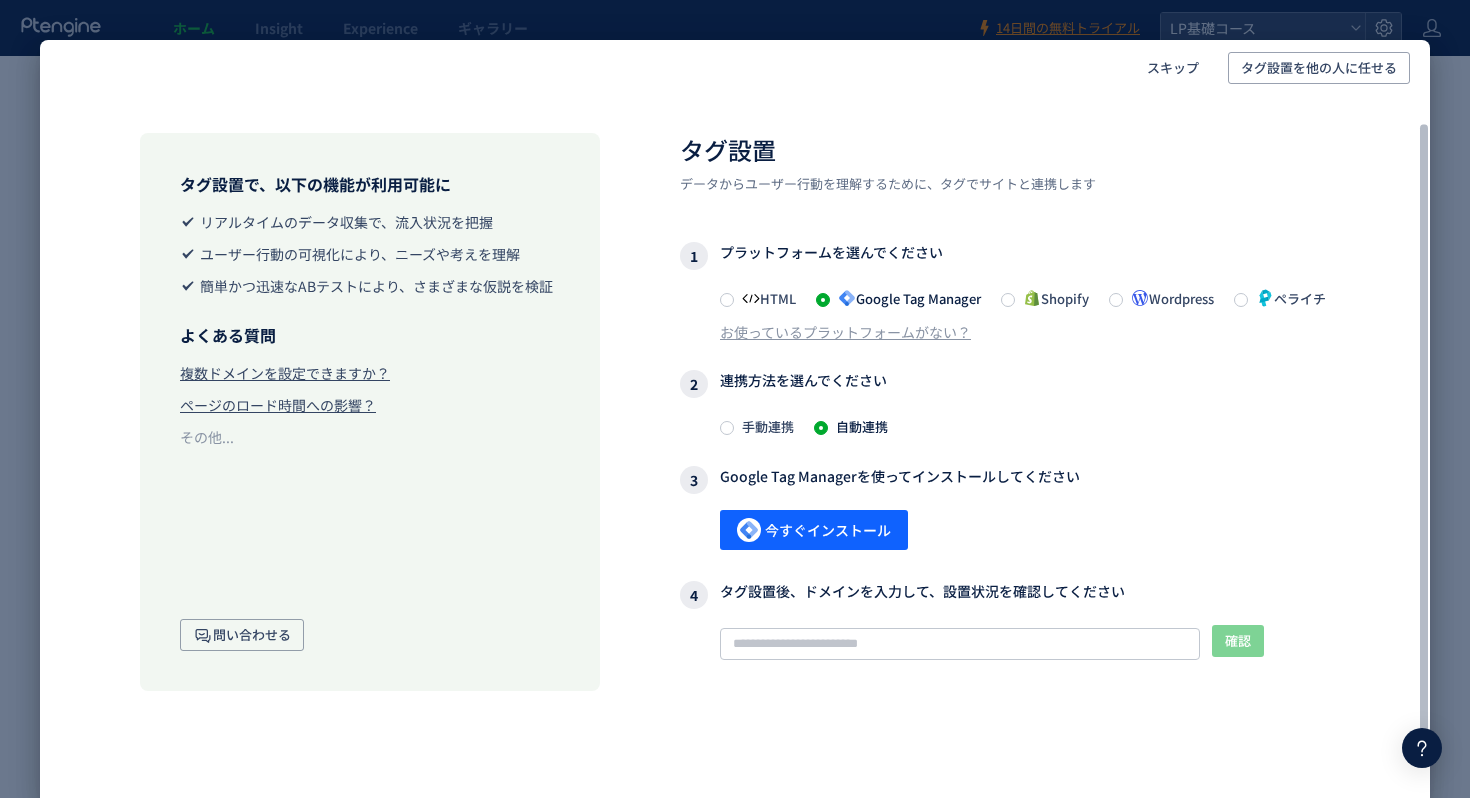 scroll, scrollTop: 31, scrollLeft: 0, axis: vertical 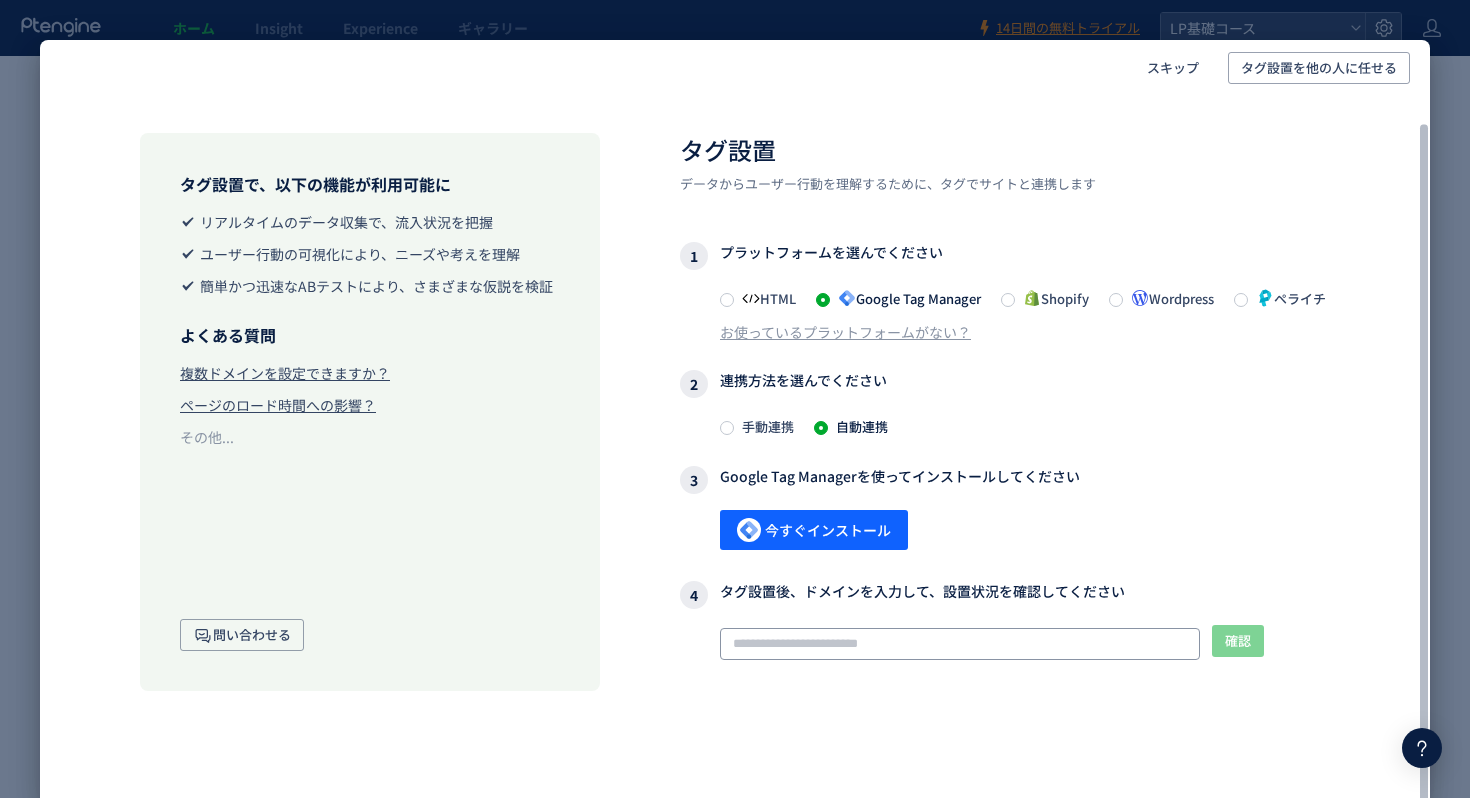 click 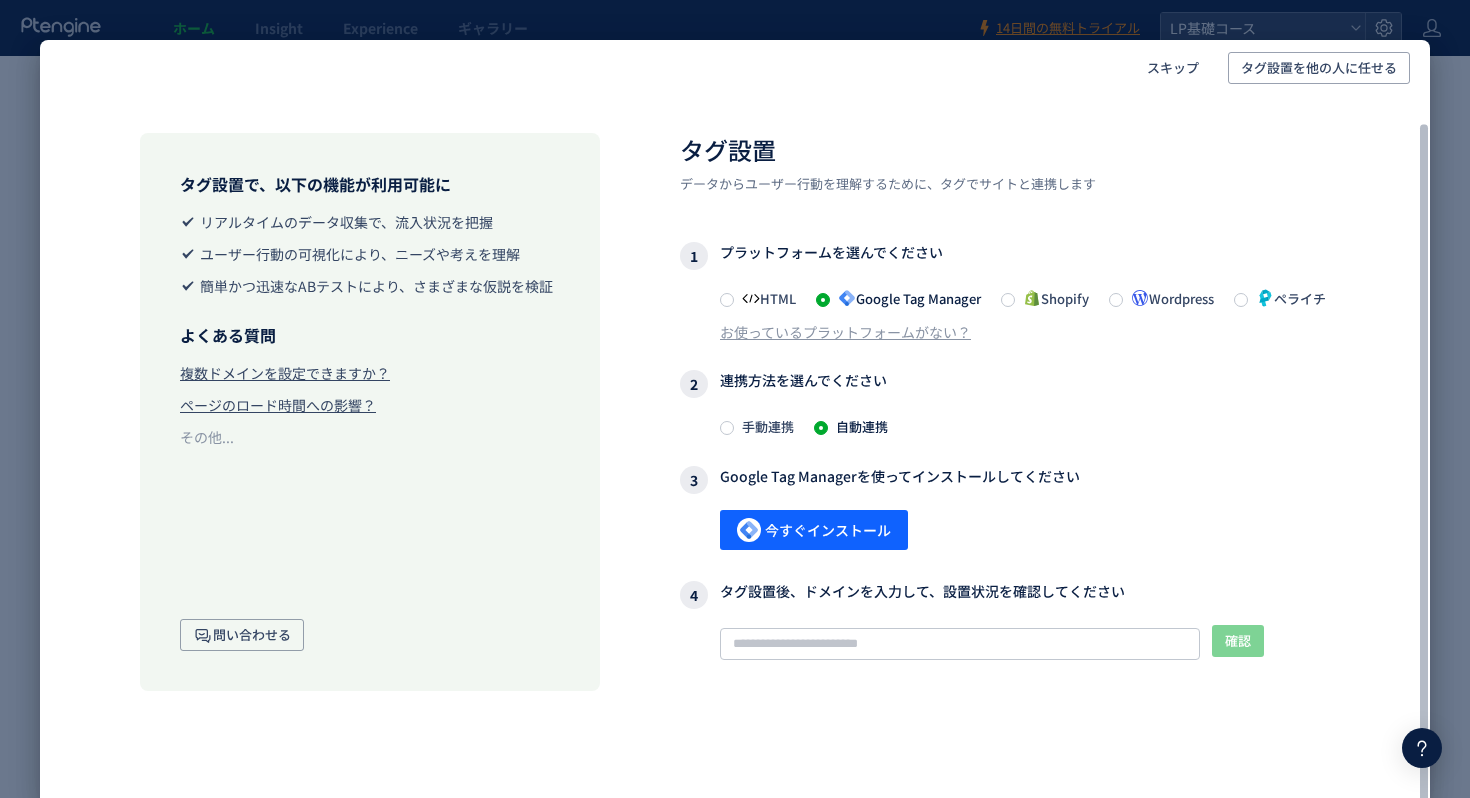 click on "4  タグ設置後、ドメインを入力して、設置状況を確認してください" at bounding box center (1005, 595) 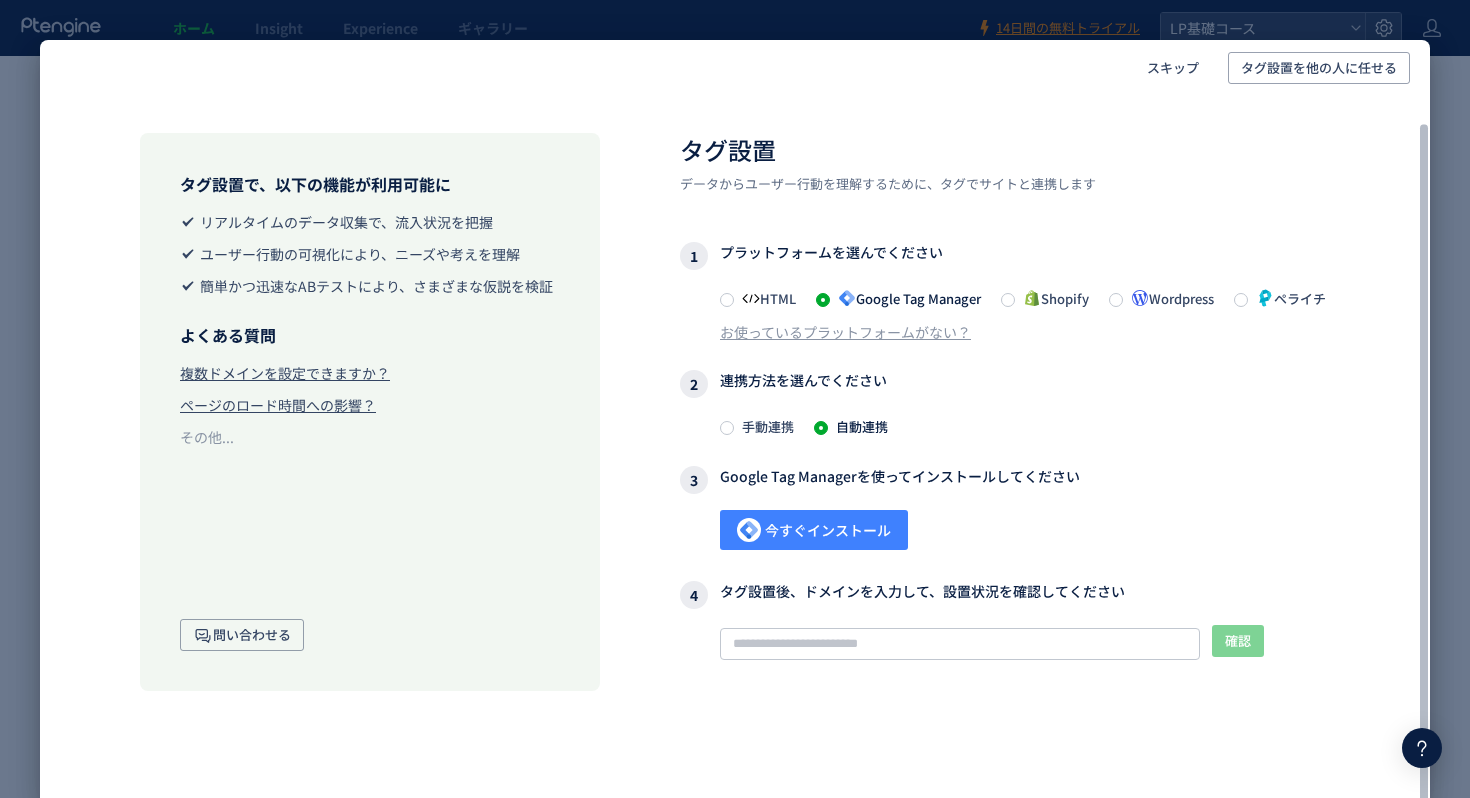 click on "今すぐインストール" at bounding box center [814, 530] 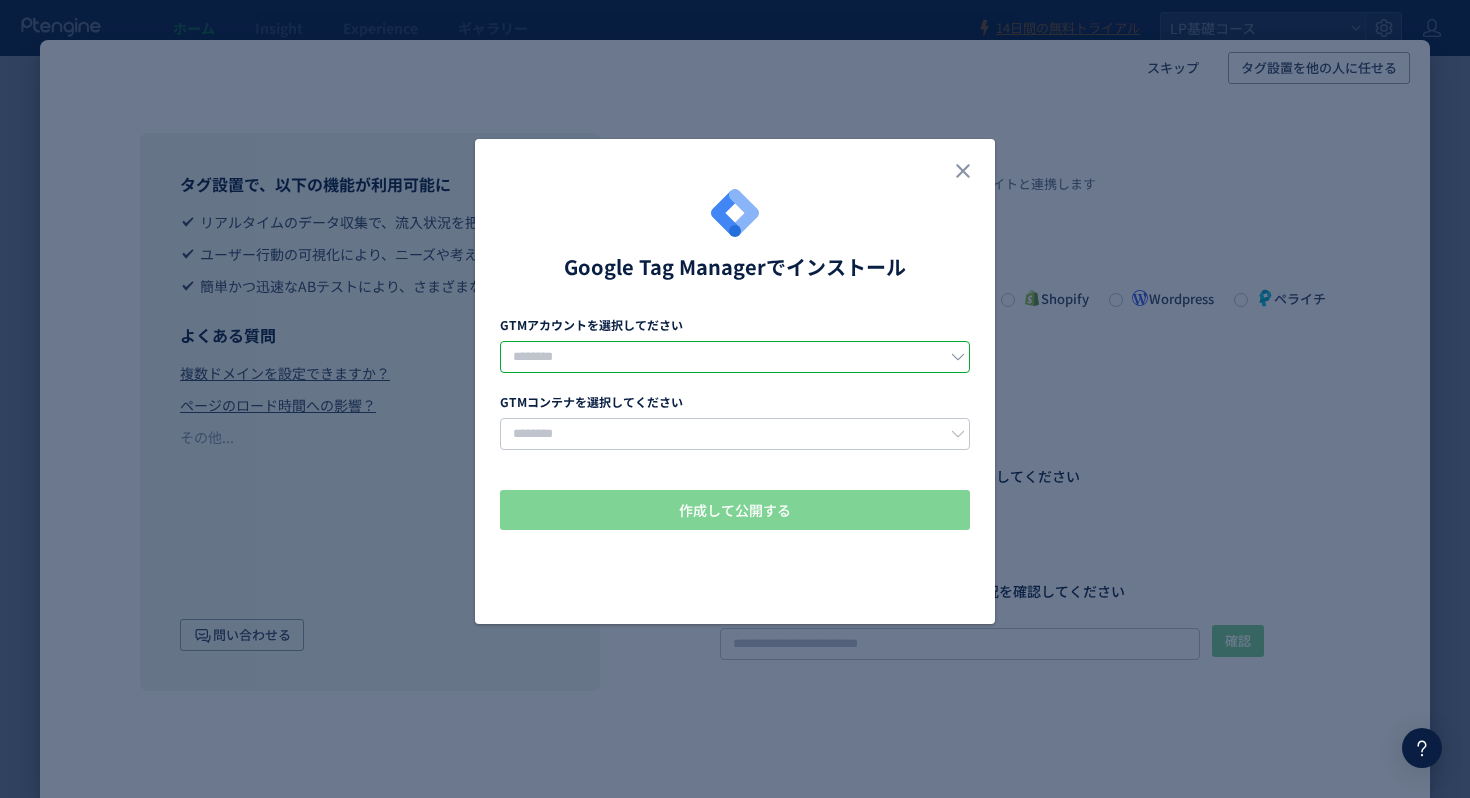 click 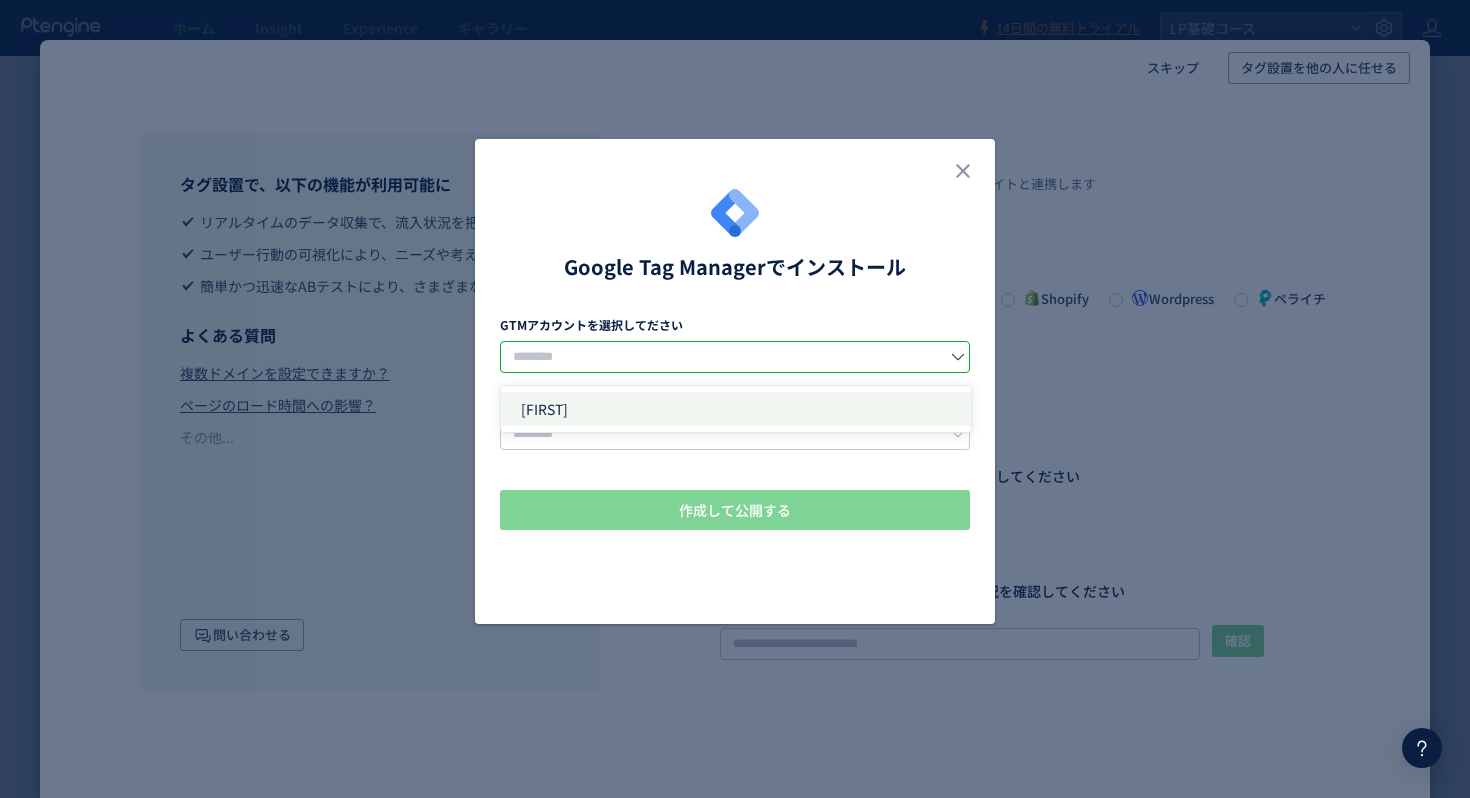 click on "YUSUKE" 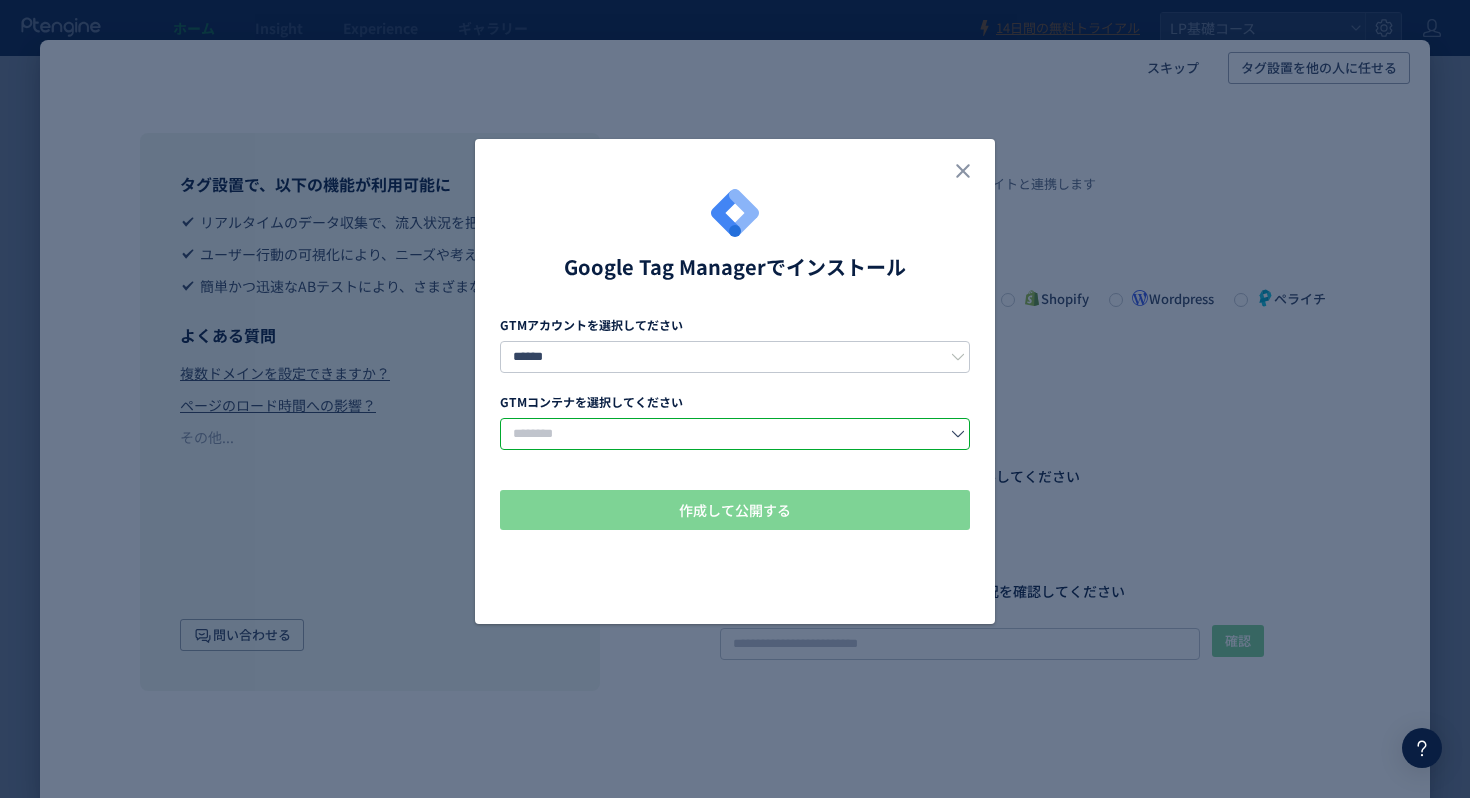 click 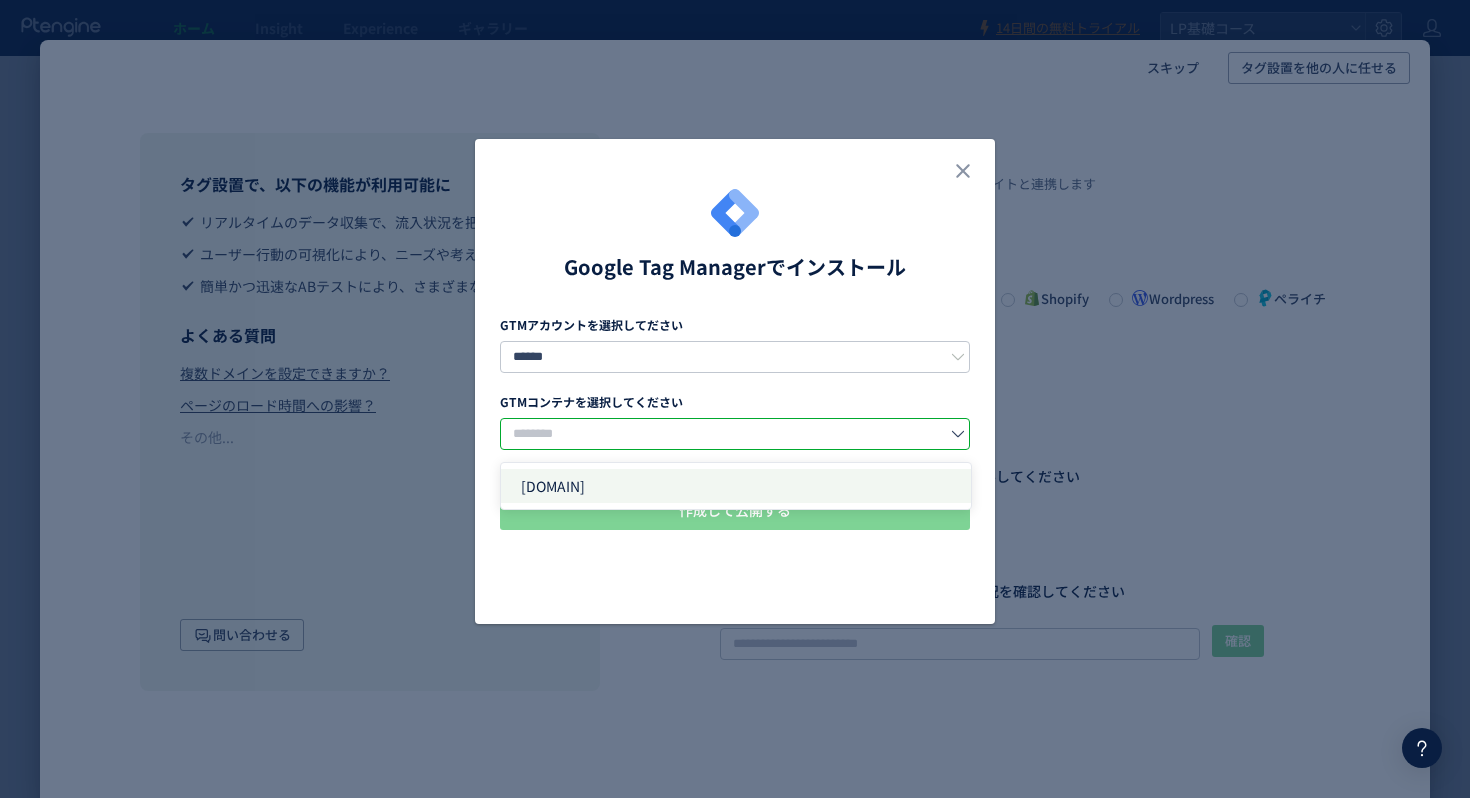 click on "ysk-lp3rd.main.jp" 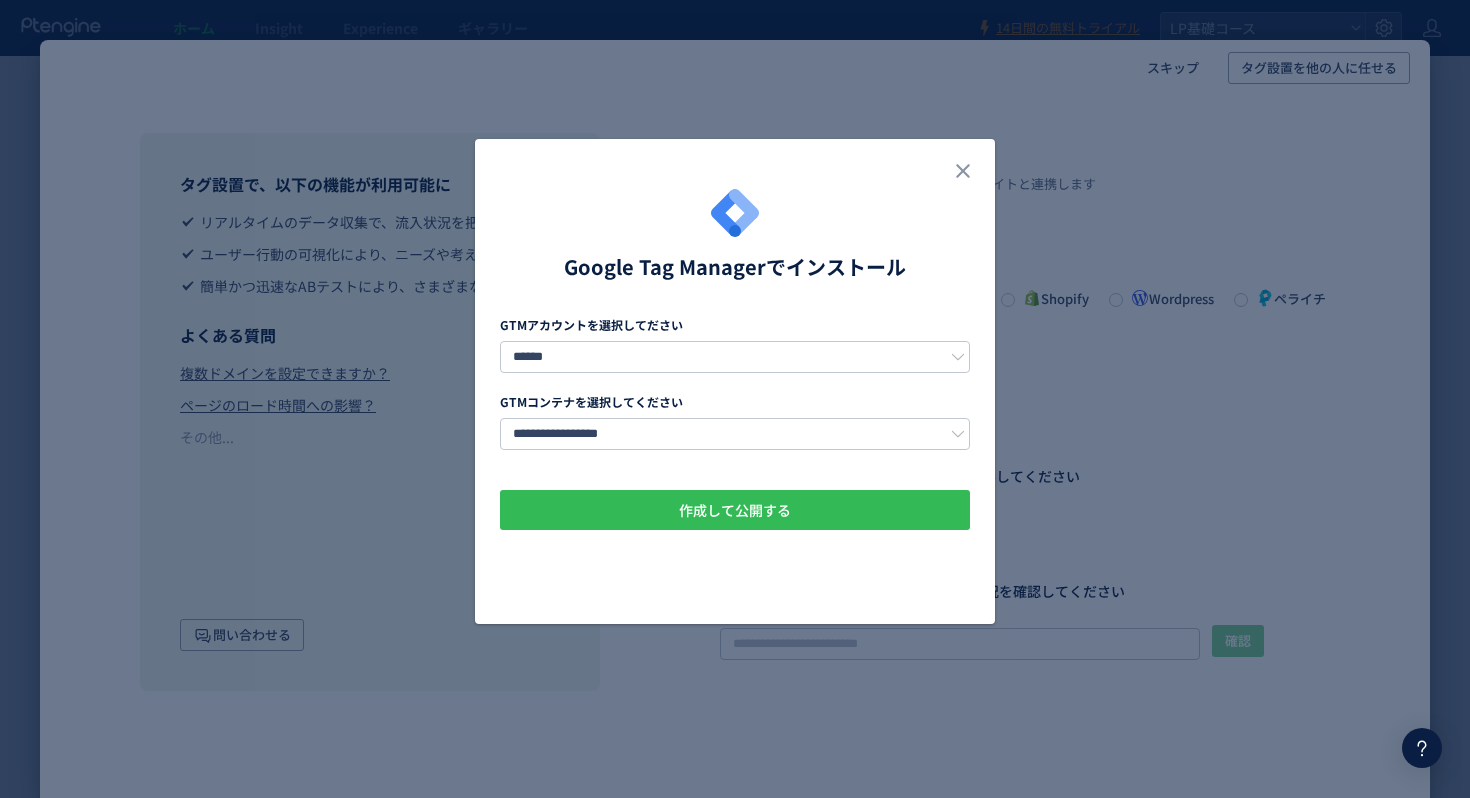 click on "作成して公開する" at bounding box center (735, 510) 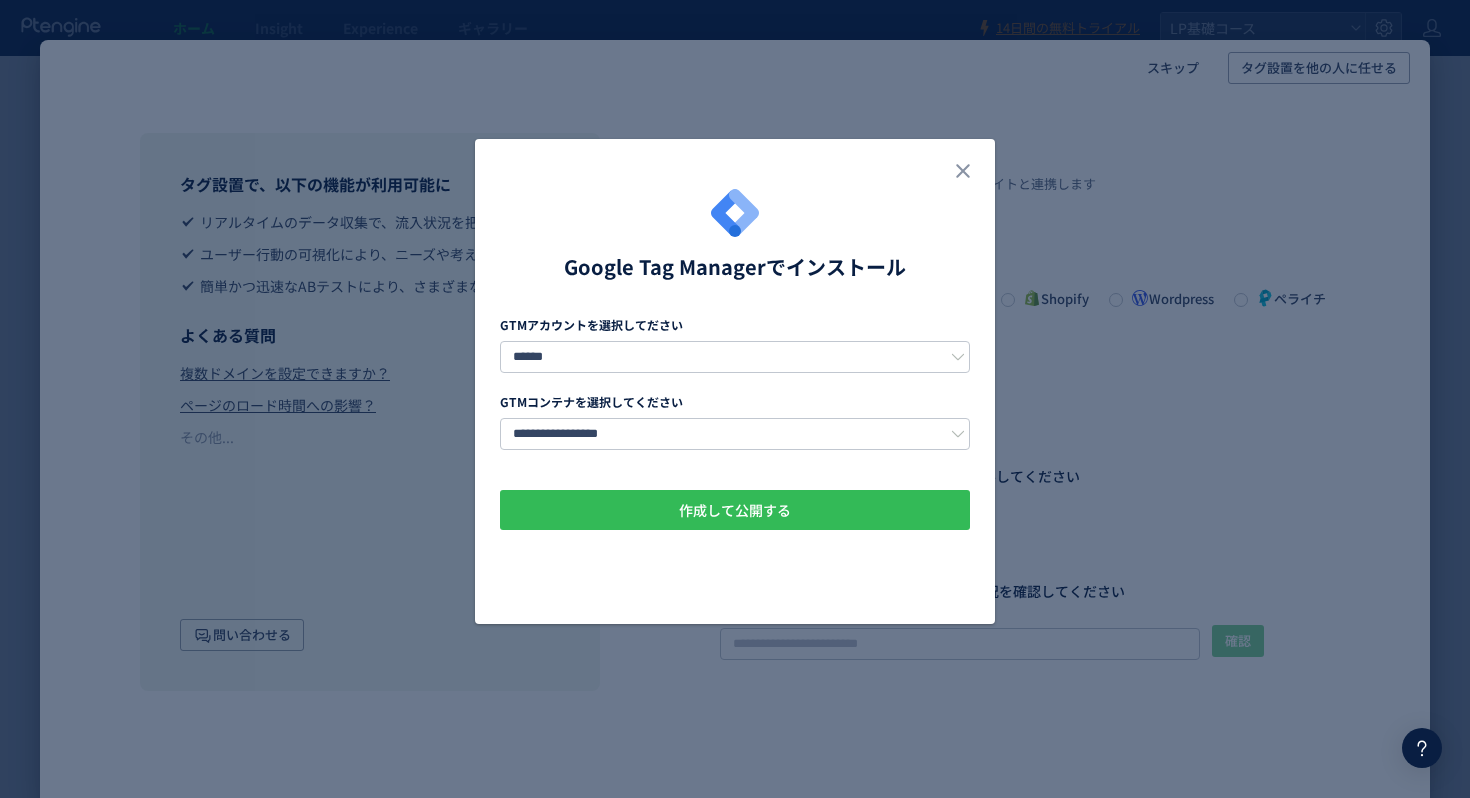 click on "作成して公開する" at bounding box center (735, 510) 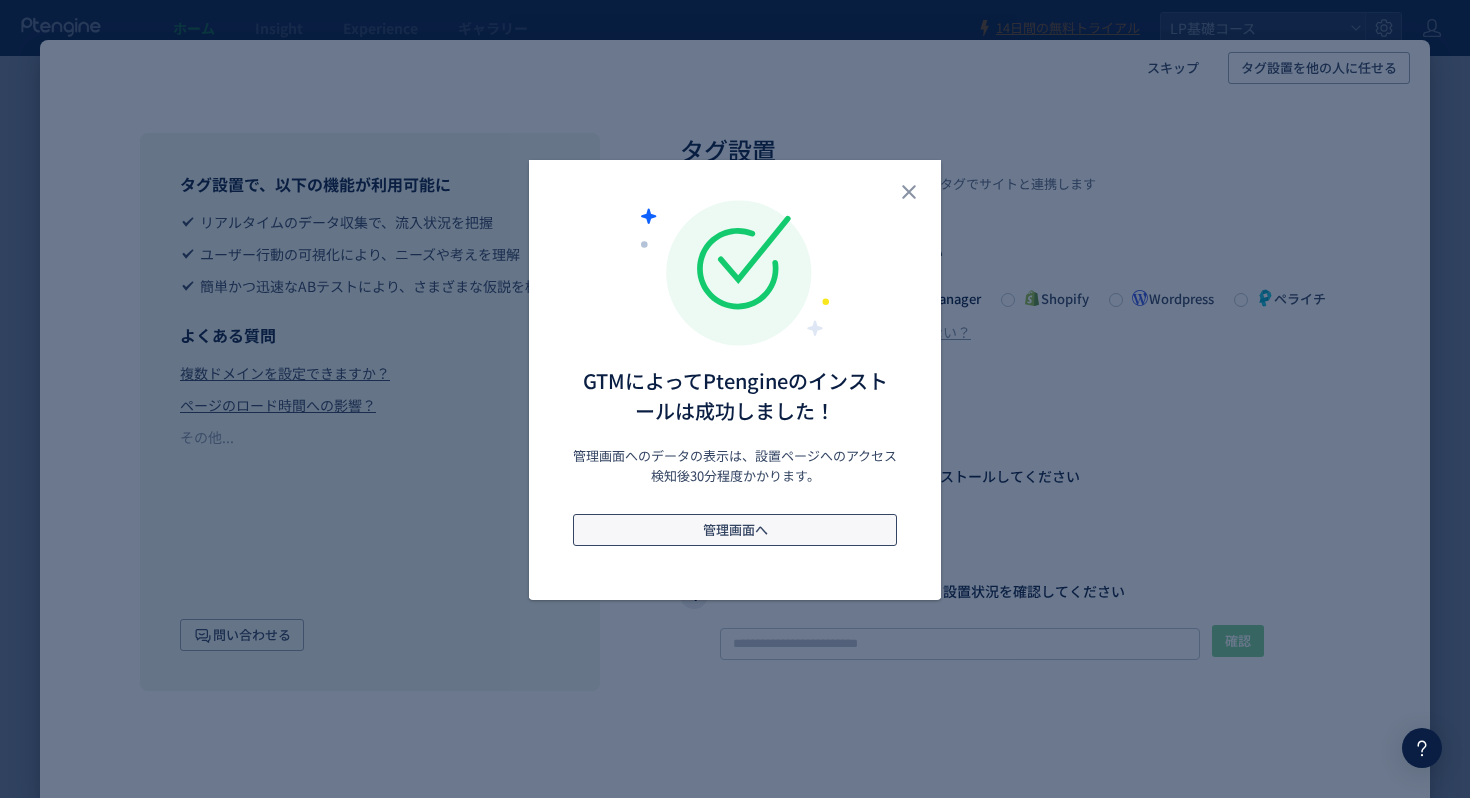 click on "管理画面へ" at bounding box center [735, 530] 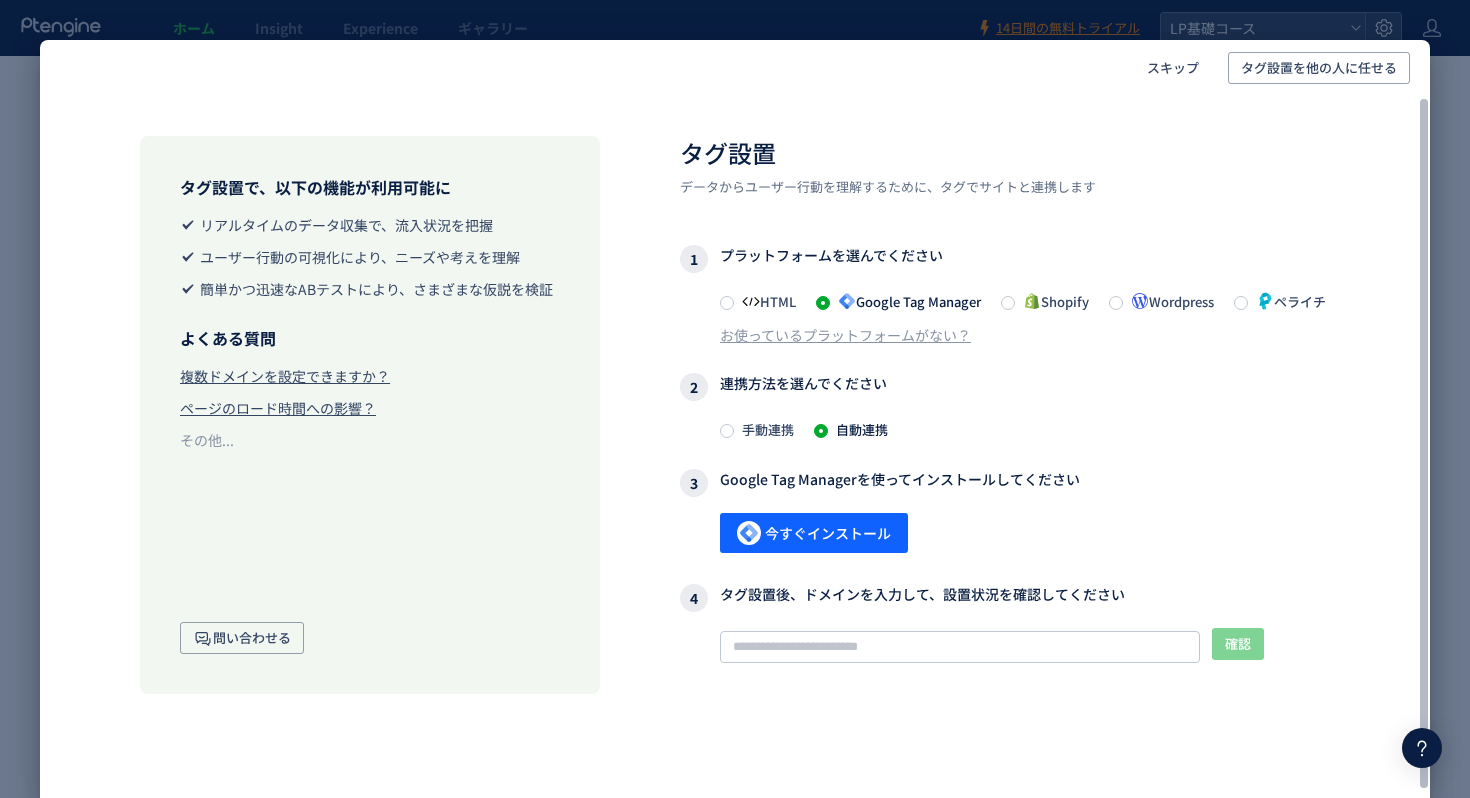 scroll, scrollTop: 31, scrollLeft: 0, axis: vertical 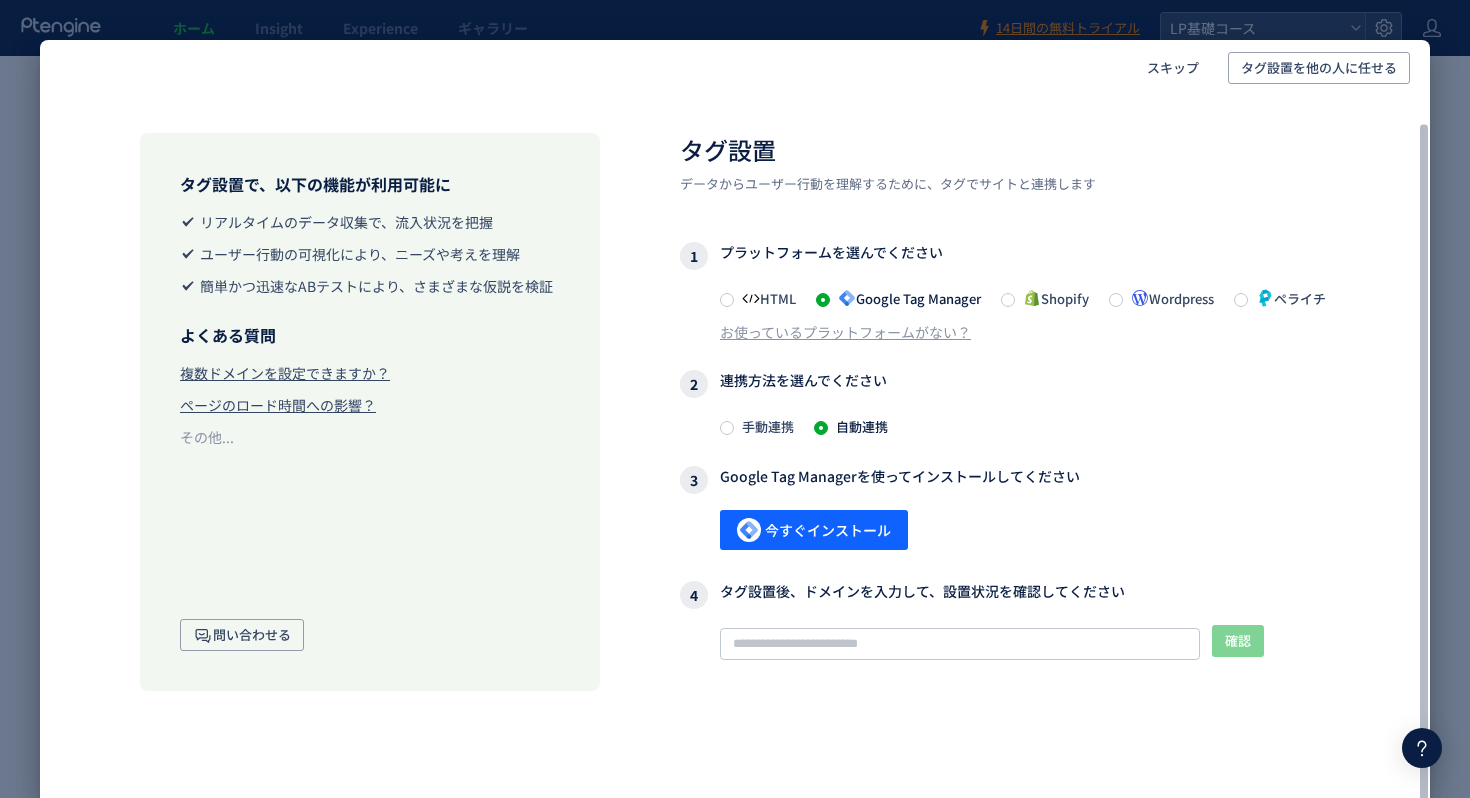 click on "今すぐインストール" at bounding box center (1025, 531) 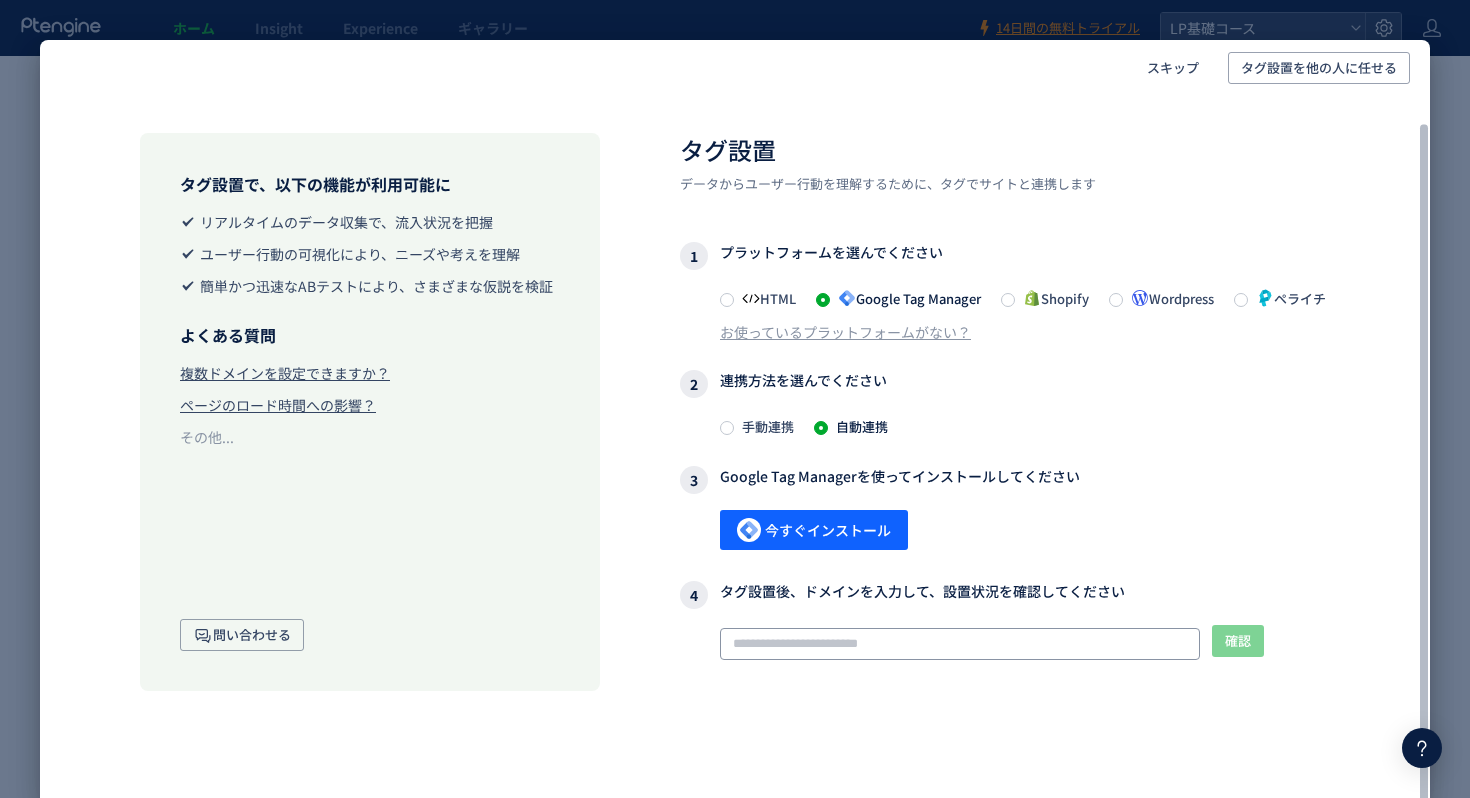 click 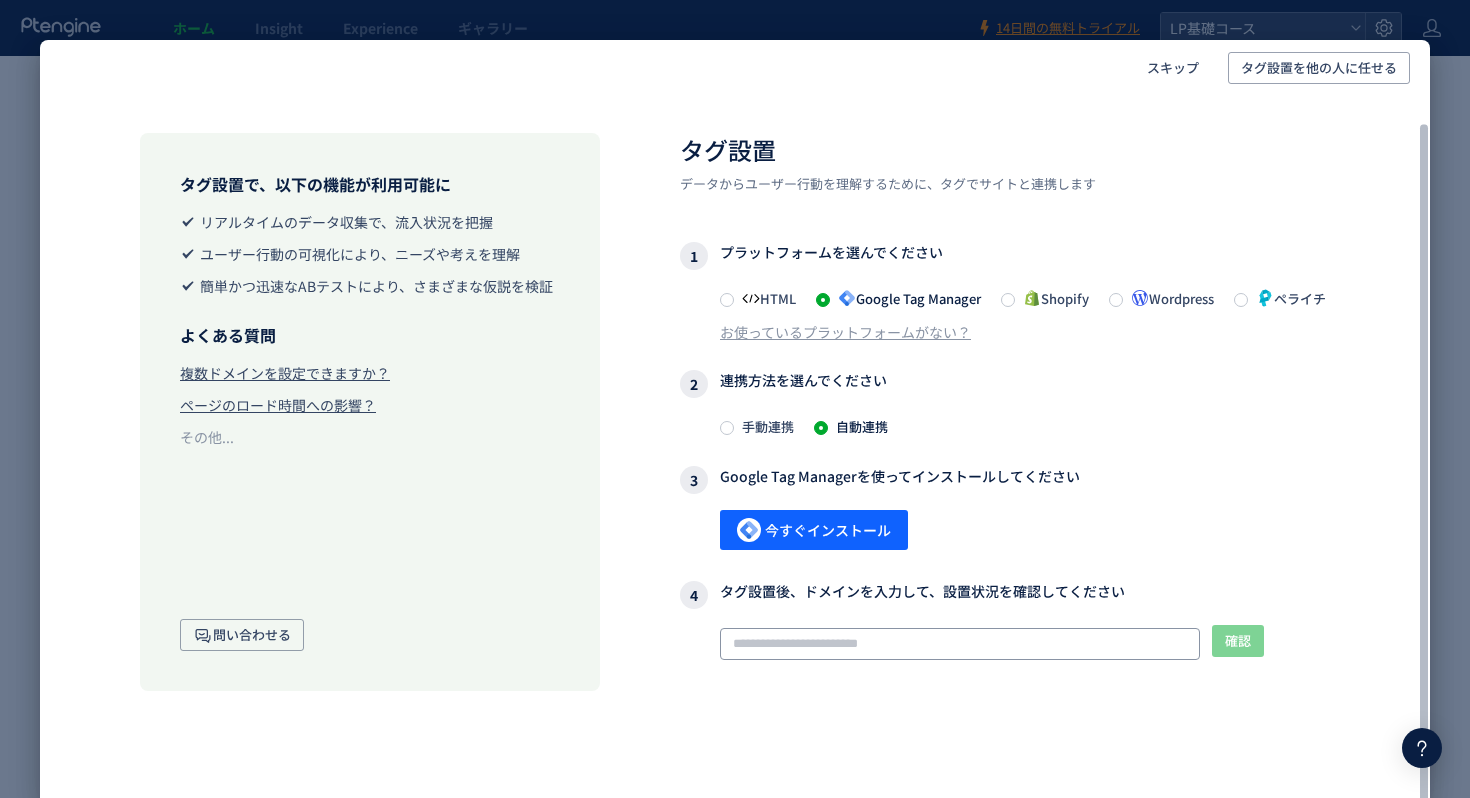 paste on "**********" 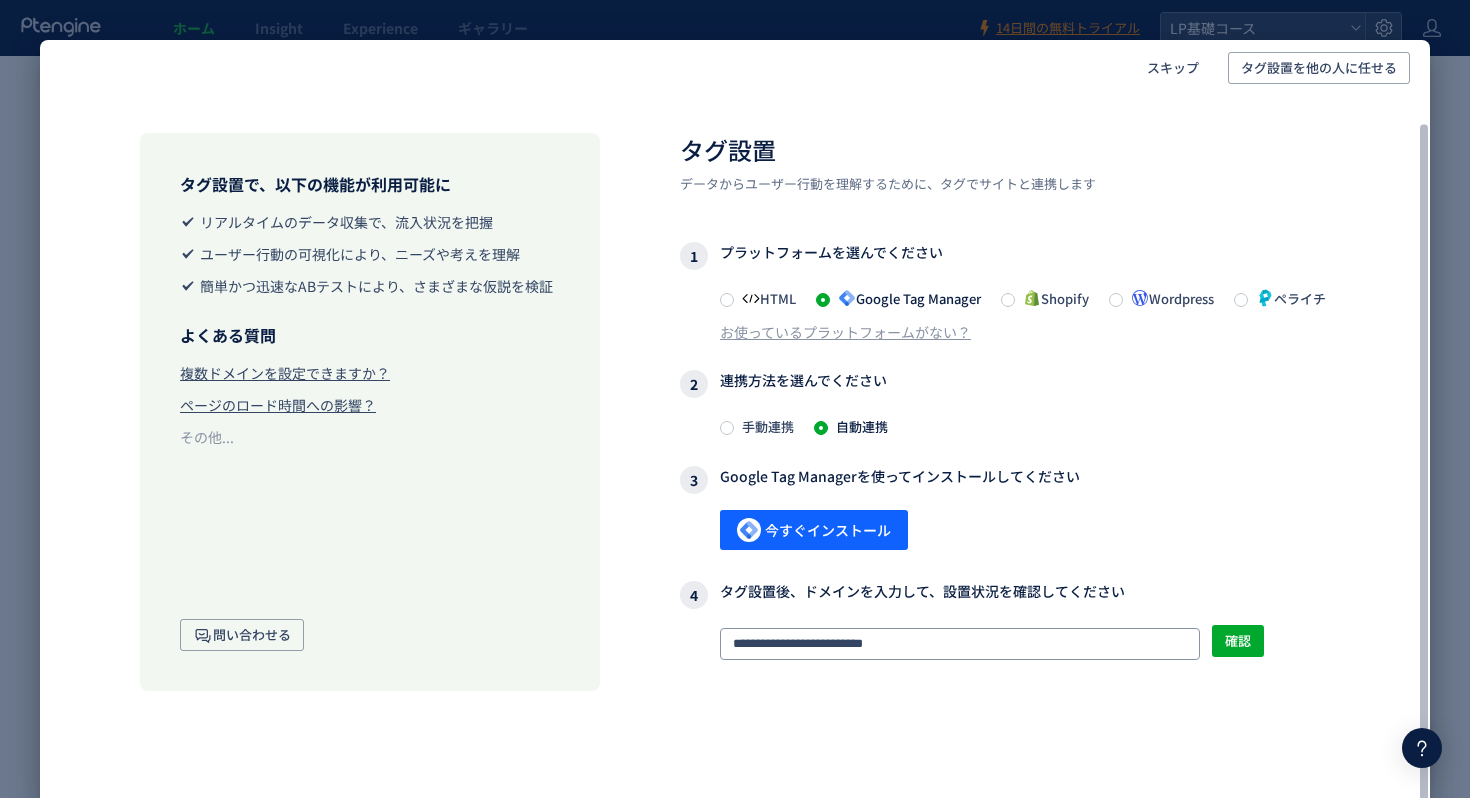 drag, startPoint x: 906, startPoint y: 643, endPoint x: 663, endPoint y: 634, distance: 243.16661 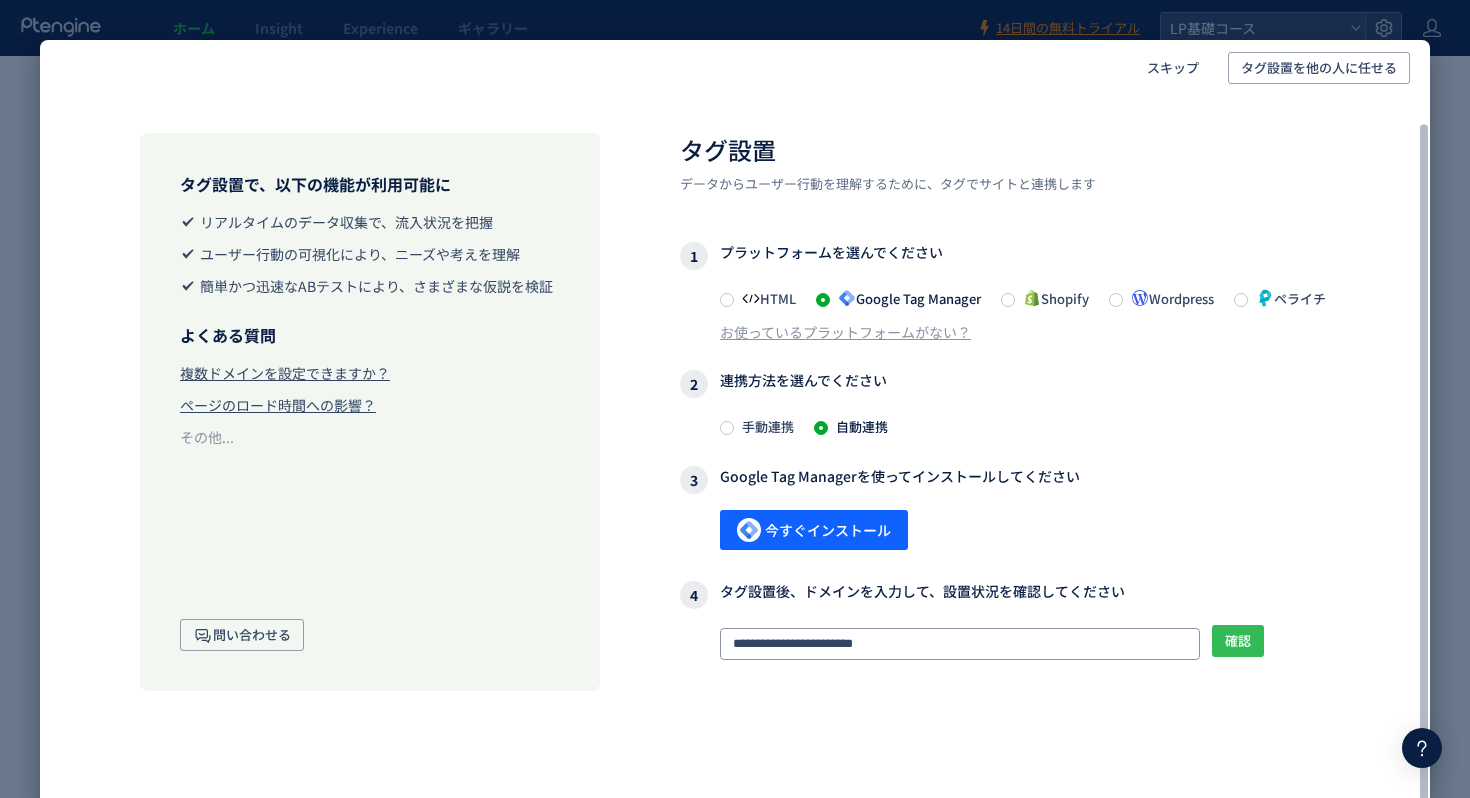 type on "**********" 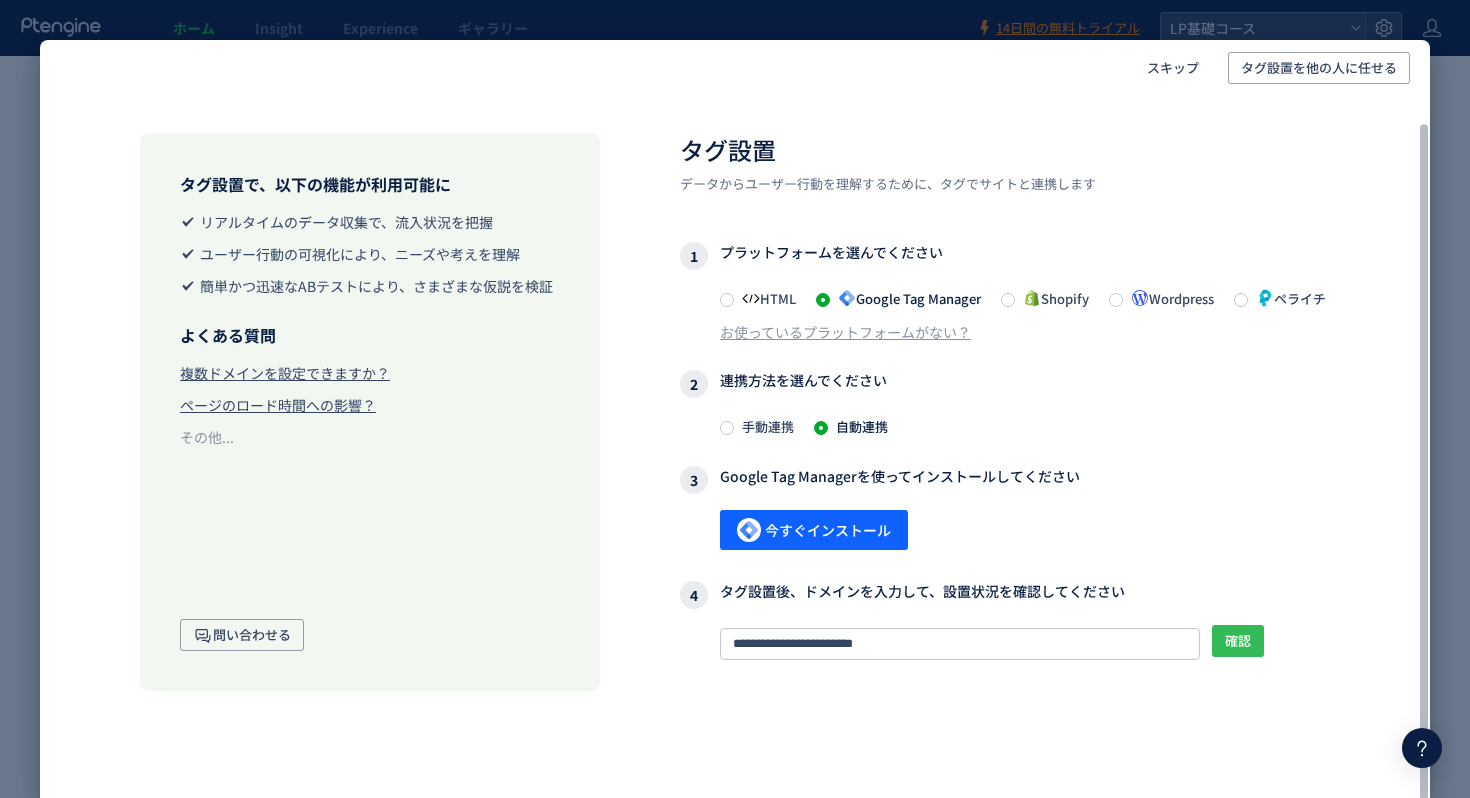 click on "確認" at bounding box center [1238, 641] 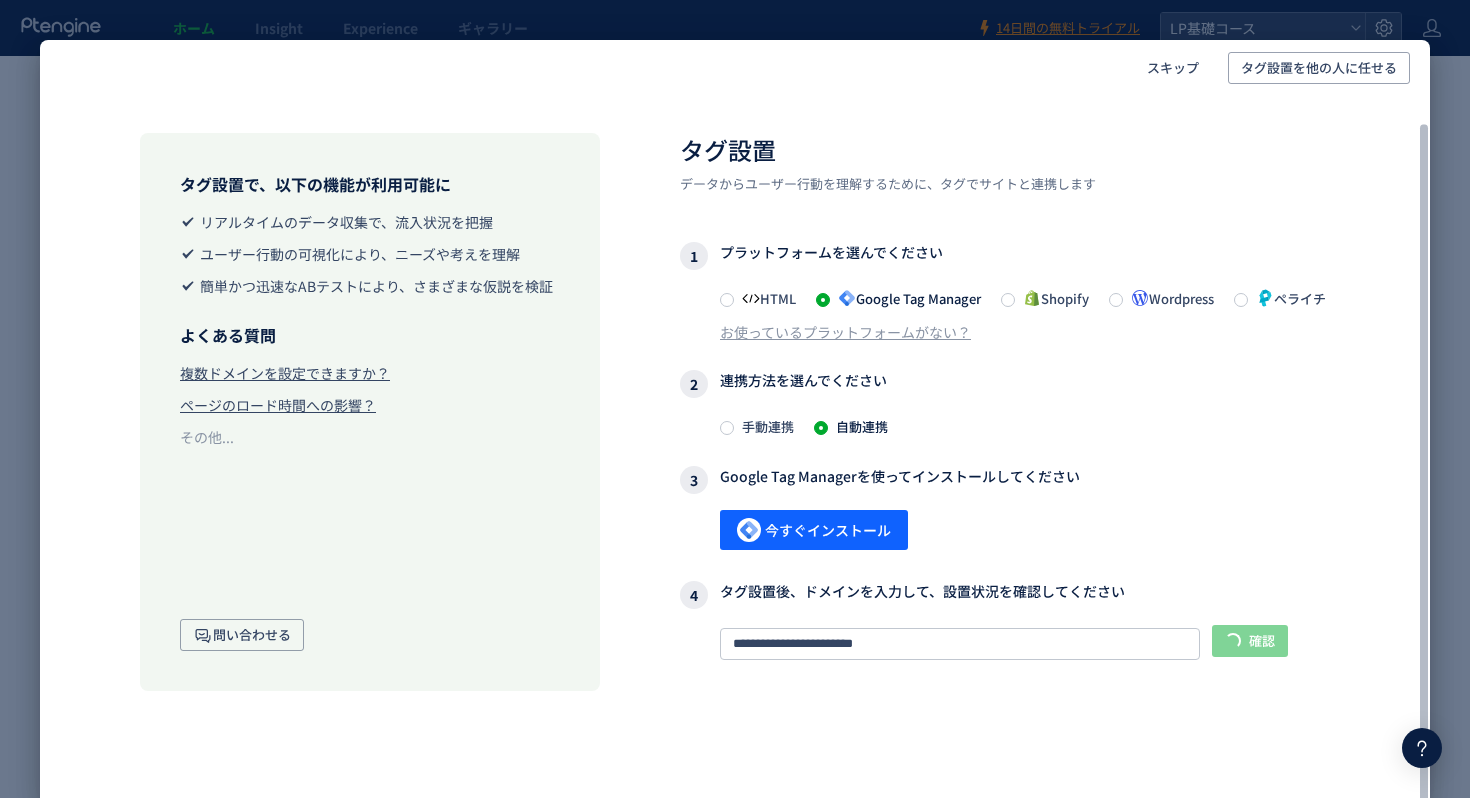 scroll, scrollTop: 9, scrollLeft: 0, axis: vertical 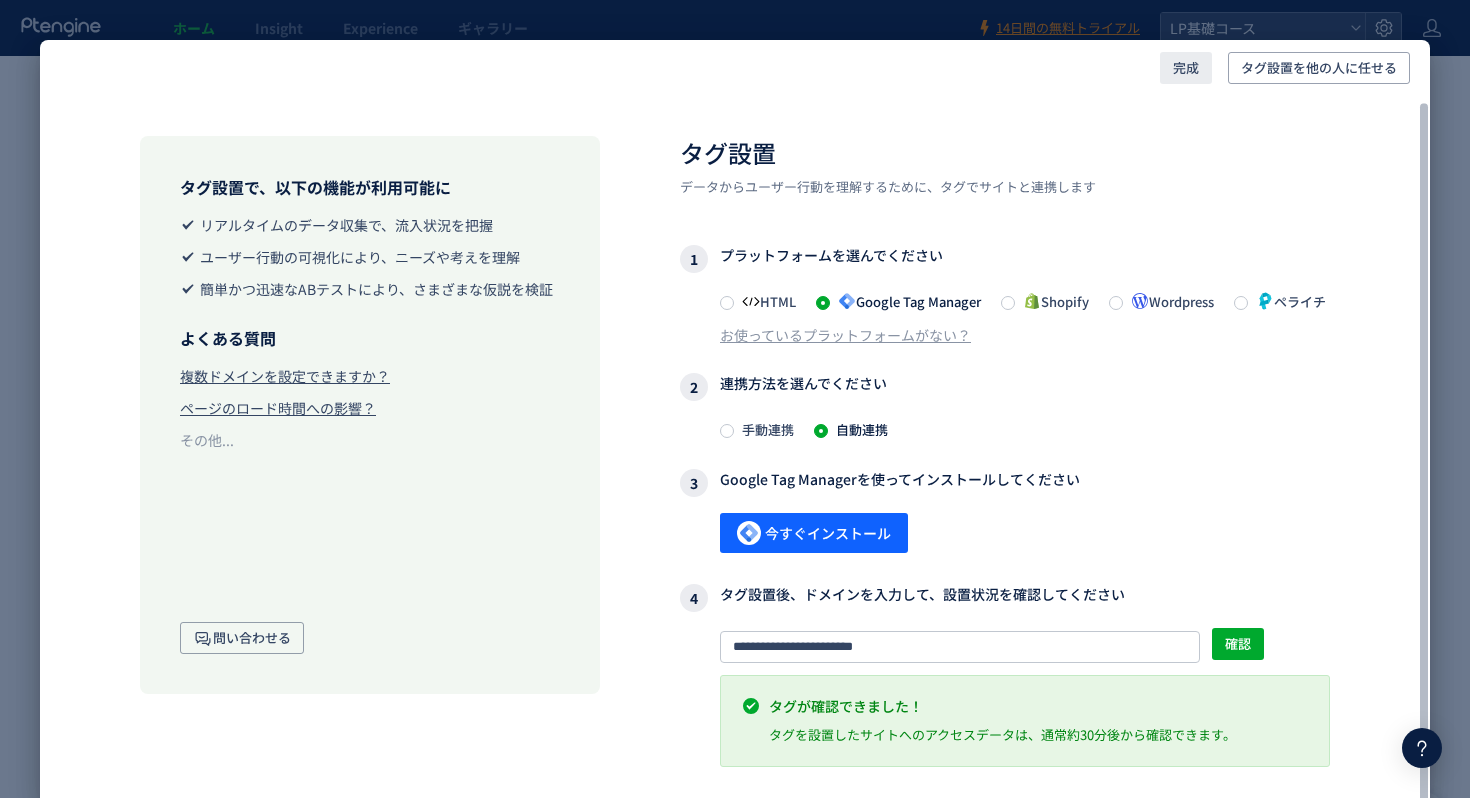 click on "完成" at bounding box center (1186, 68) 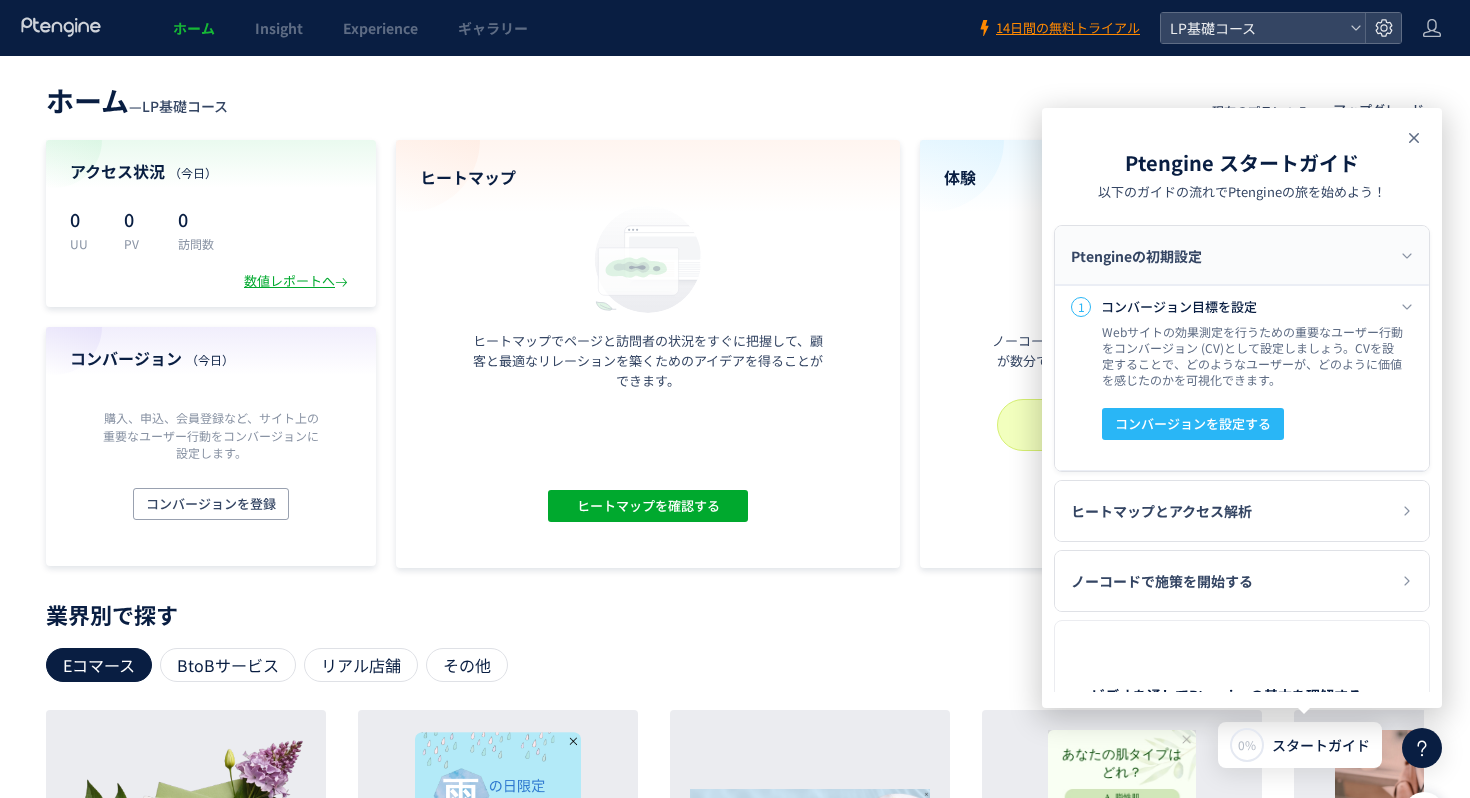 click 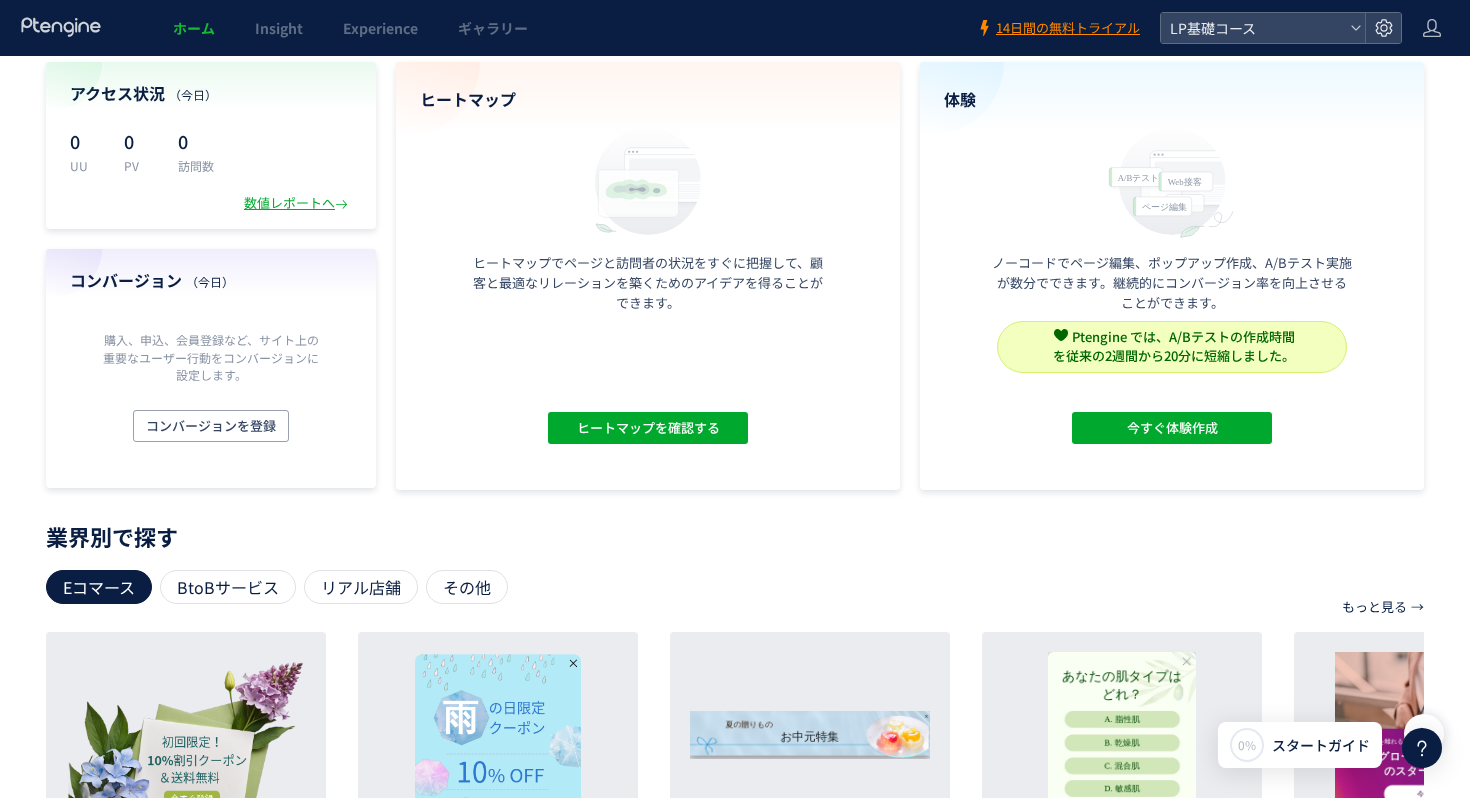 scroll, scrollTop: 0, scrollLeft: 0, axis: both 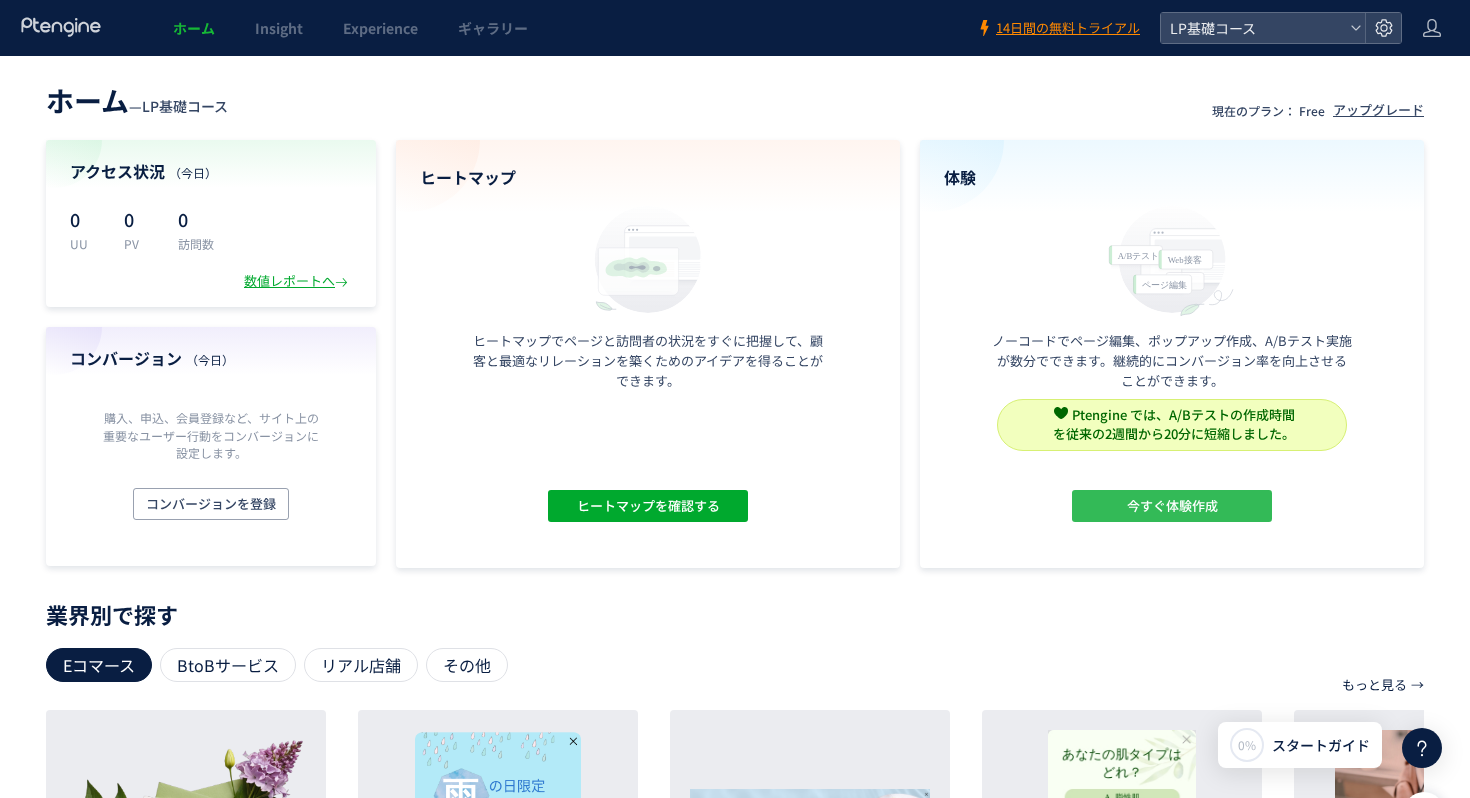 click on "今すぐ体験作成" at bounding box center (1172, 506) 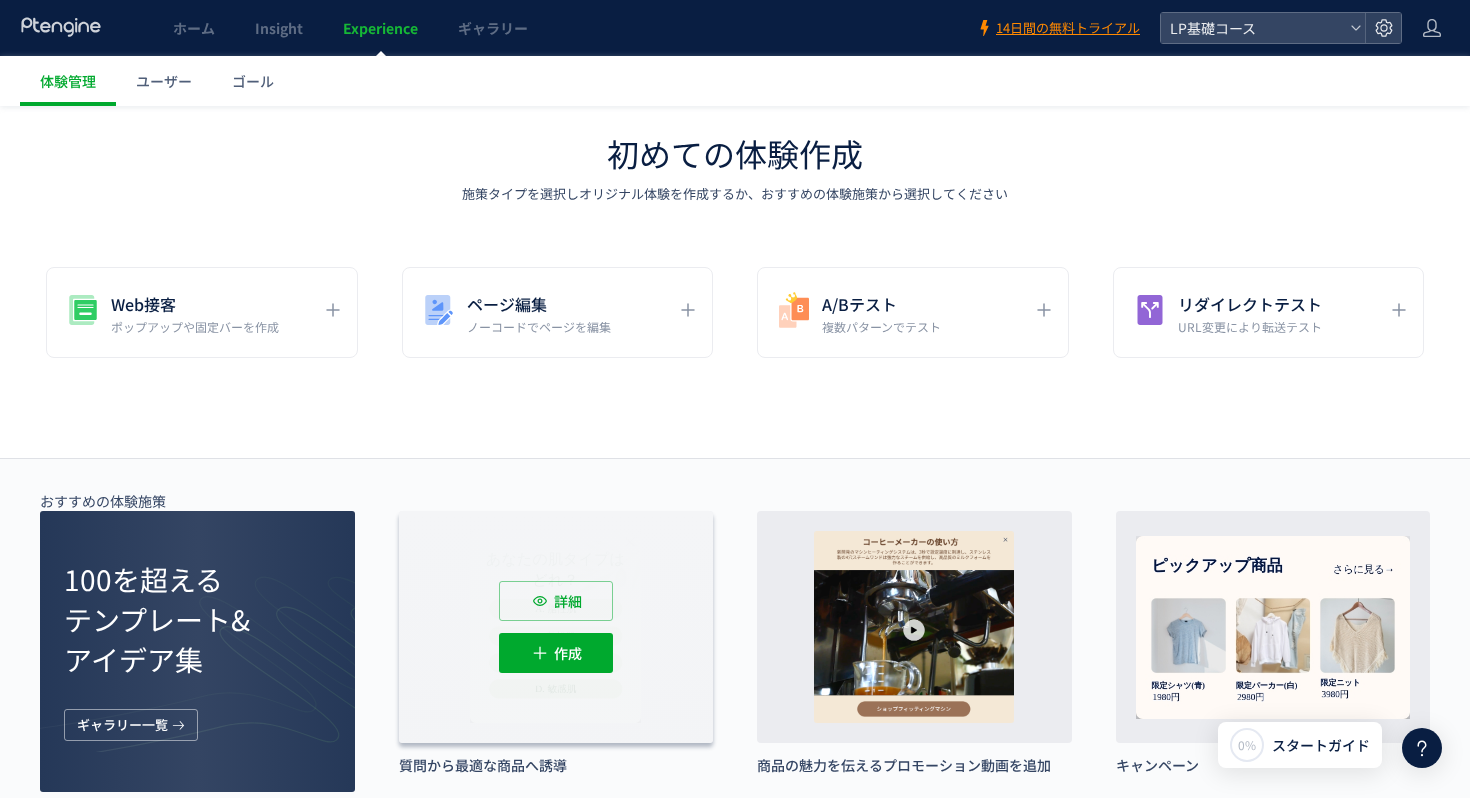 scroll, scrollTop: 0, scrollLeft: 0, axis: both 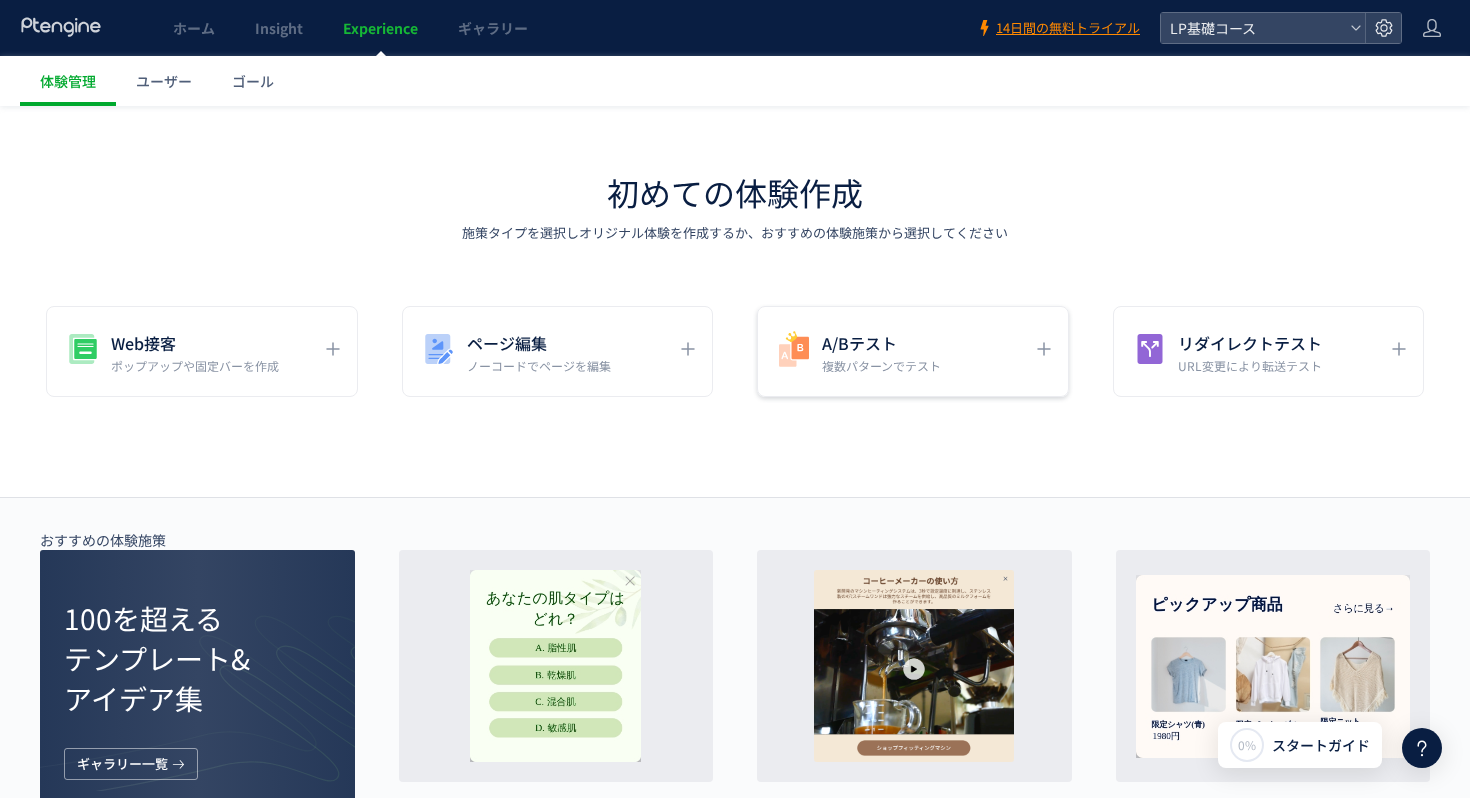 click on "複数パターンでテスト" at bounding box center (881, 365) 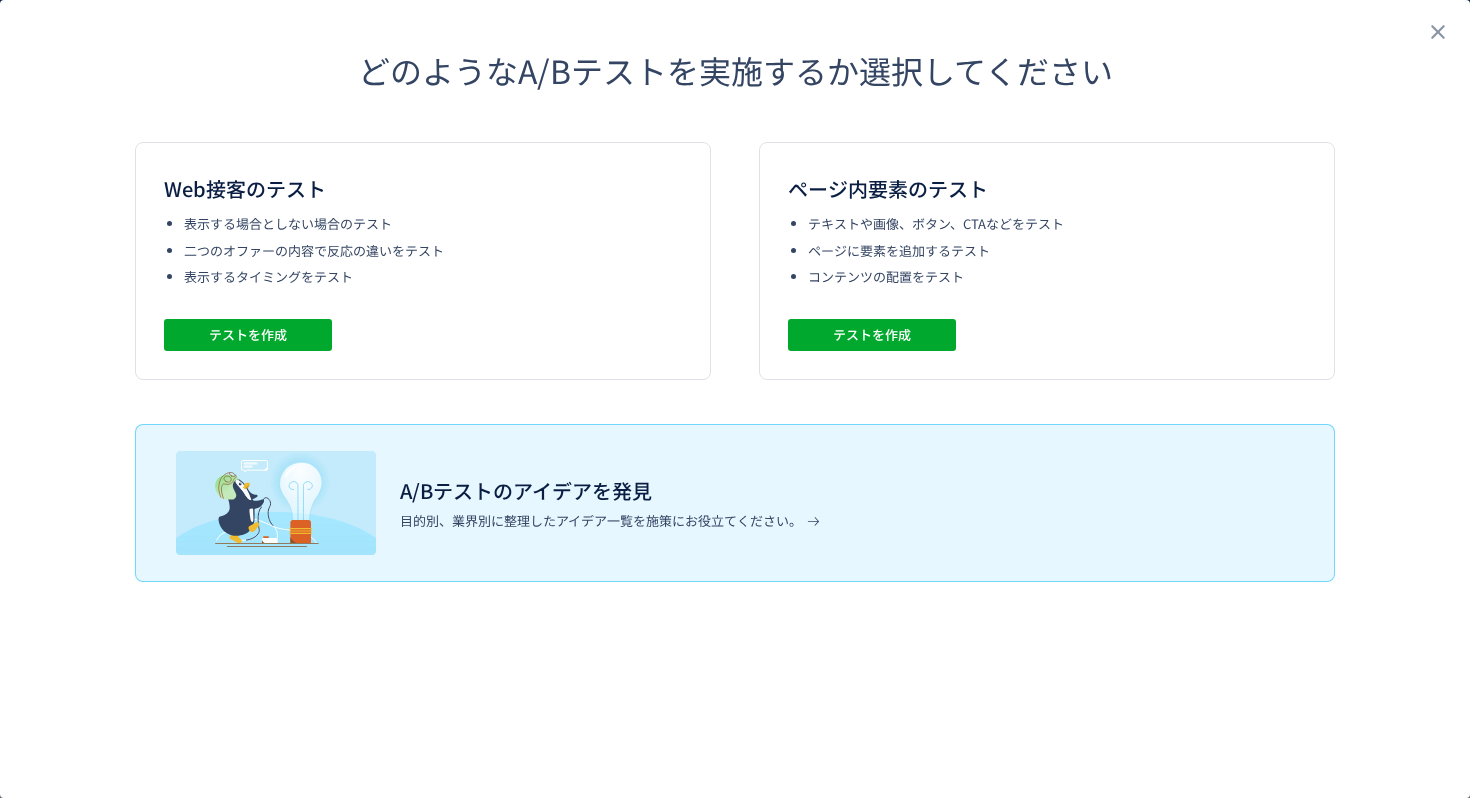 click on "Web接客のテスト 表示する場合としない場合のテスト 二つのオファーの内容で反応の違いをテスト 表示するタイミングをテスト テストを作成 ページ内要素のテスト テキストや画像、ボタン、CTAなどをテスト ページに要素を追加するテスト コンテンツの配置をテスト テストを作成 A/Bテストのアイデアを発見 目的別、業界別に整理したアイデア一覧を施策にお役立てください。" 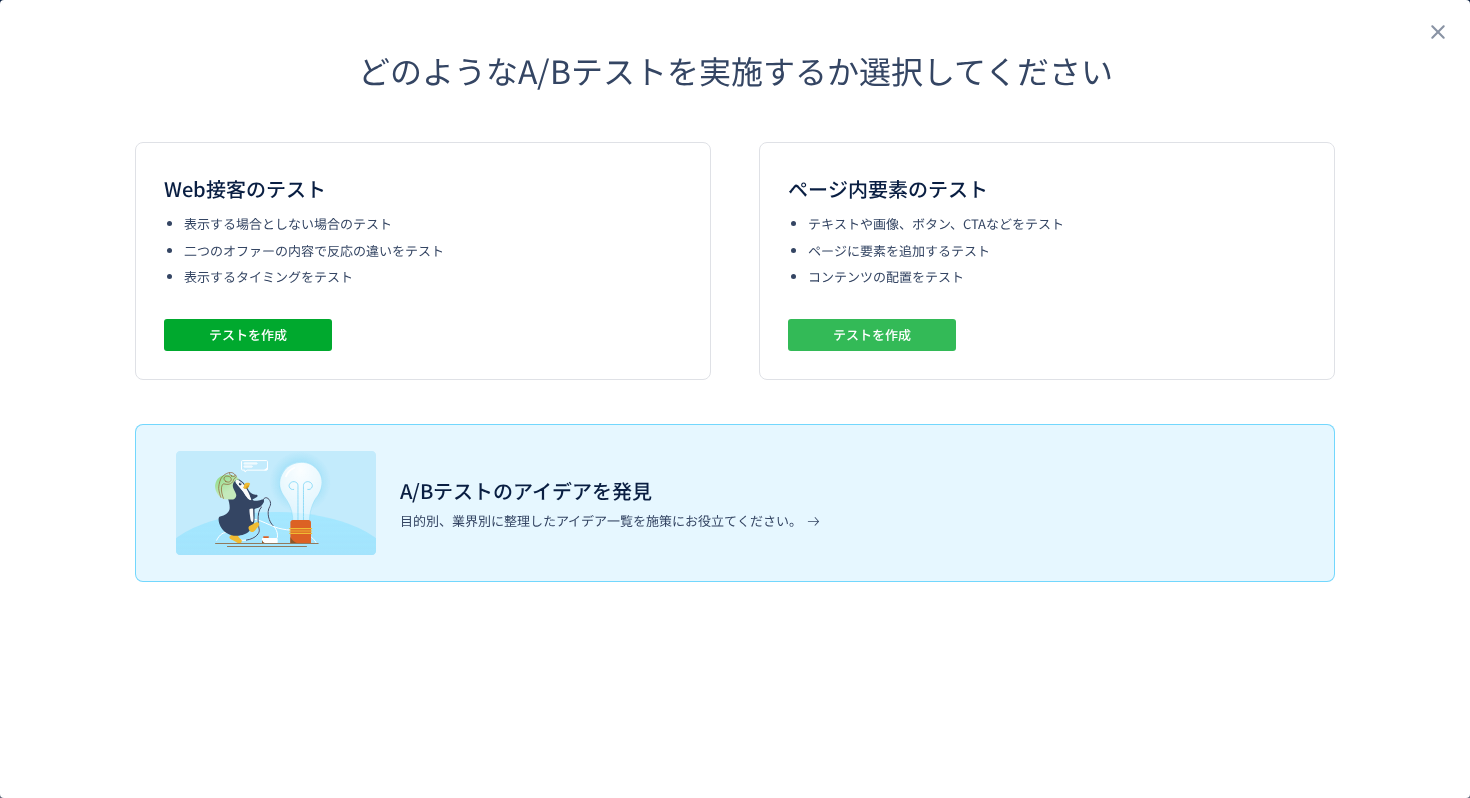 click on "テストを作成" at bounding box center [872, 335] 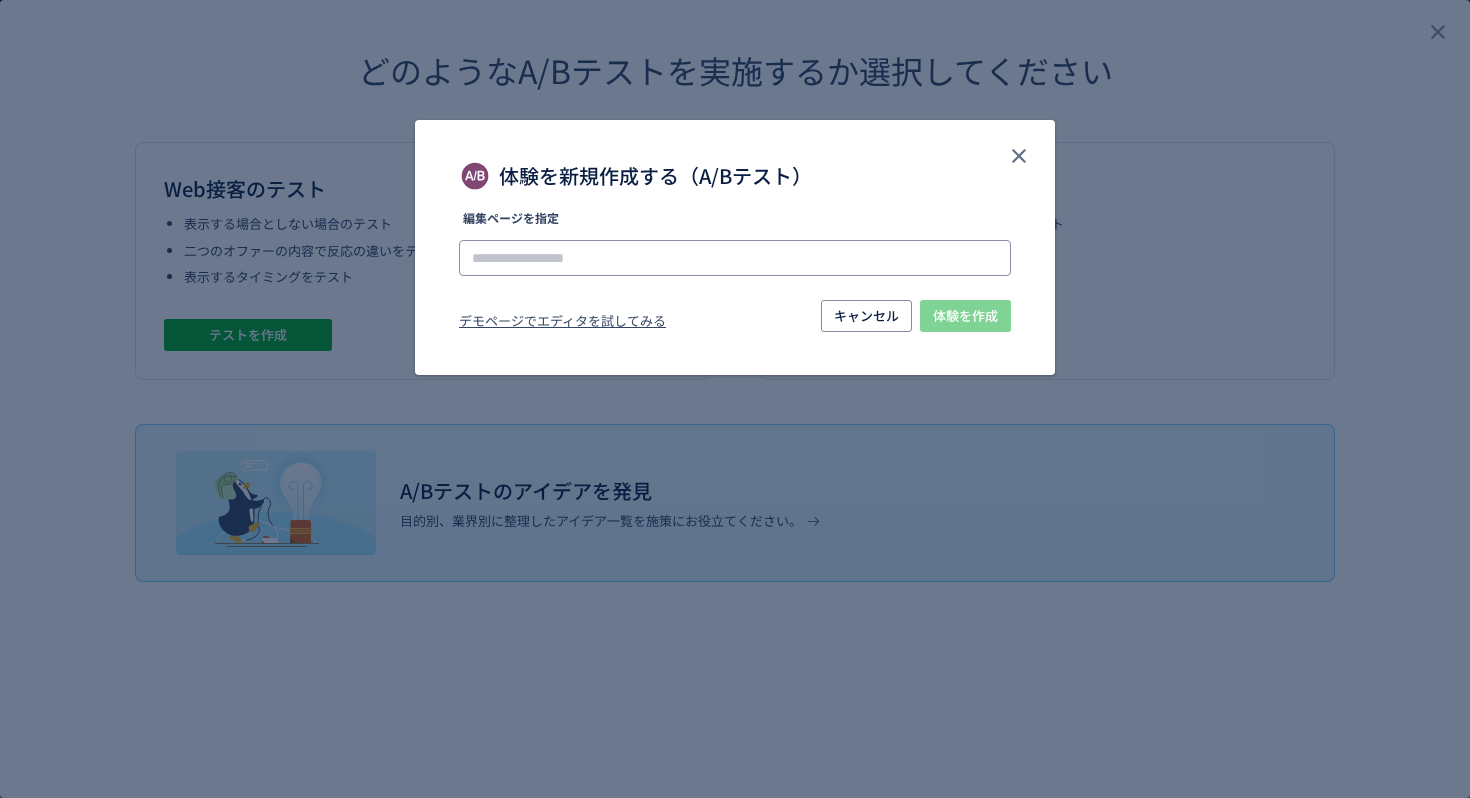 click 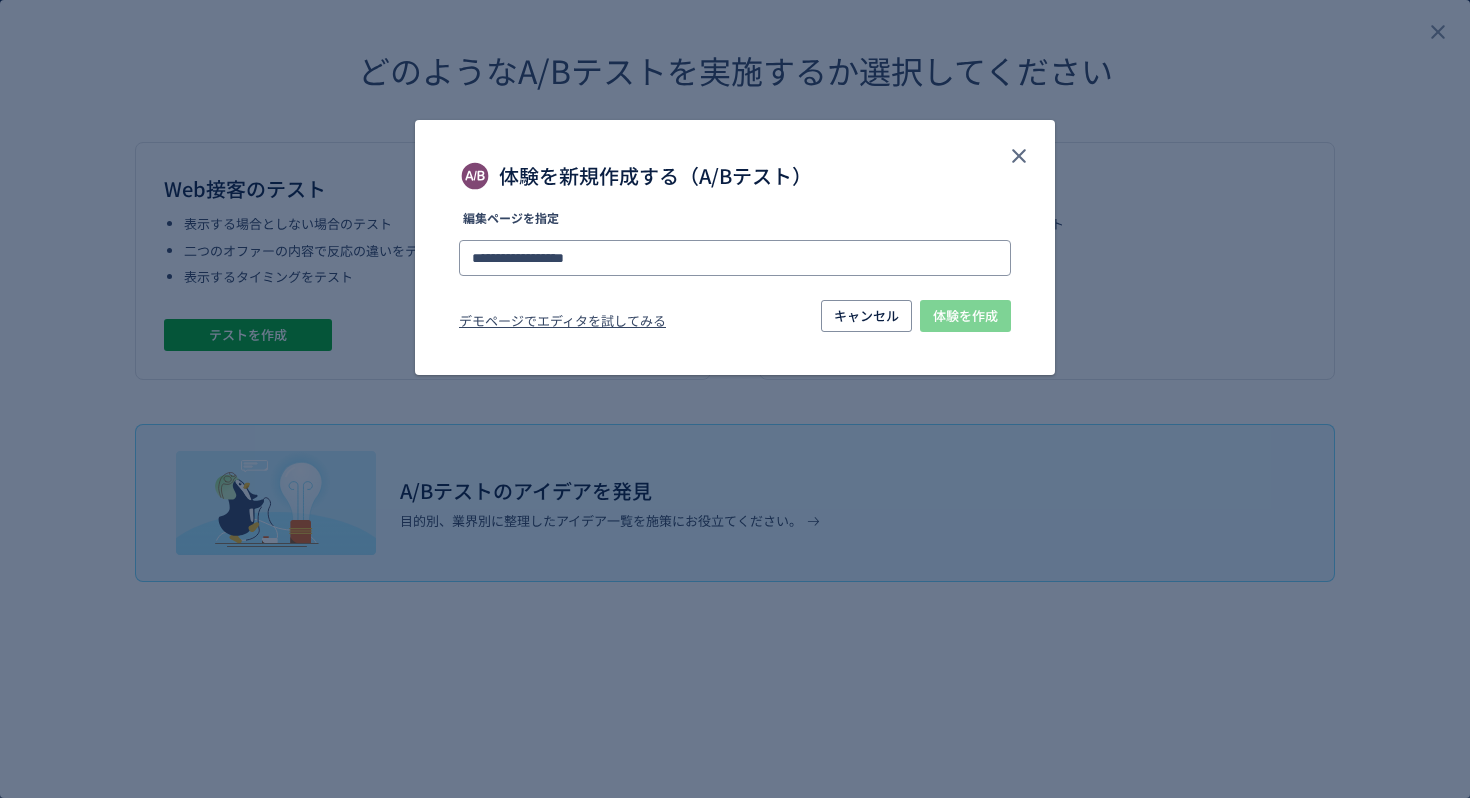type on "**********" 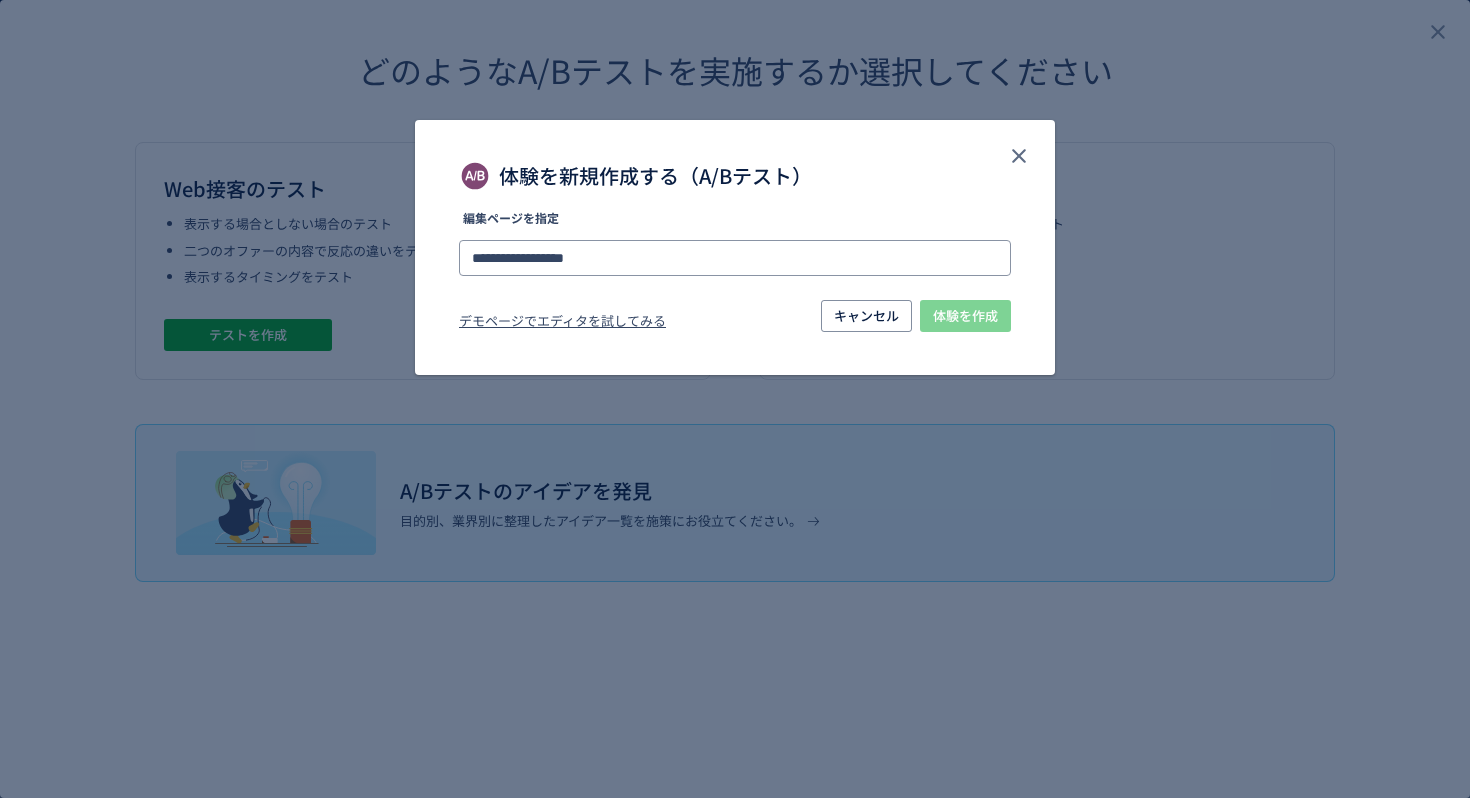 drag, startPoint x: 677, startPoint y: 253, endPoint x: 320, endPoint y: 248, distance: 357.035 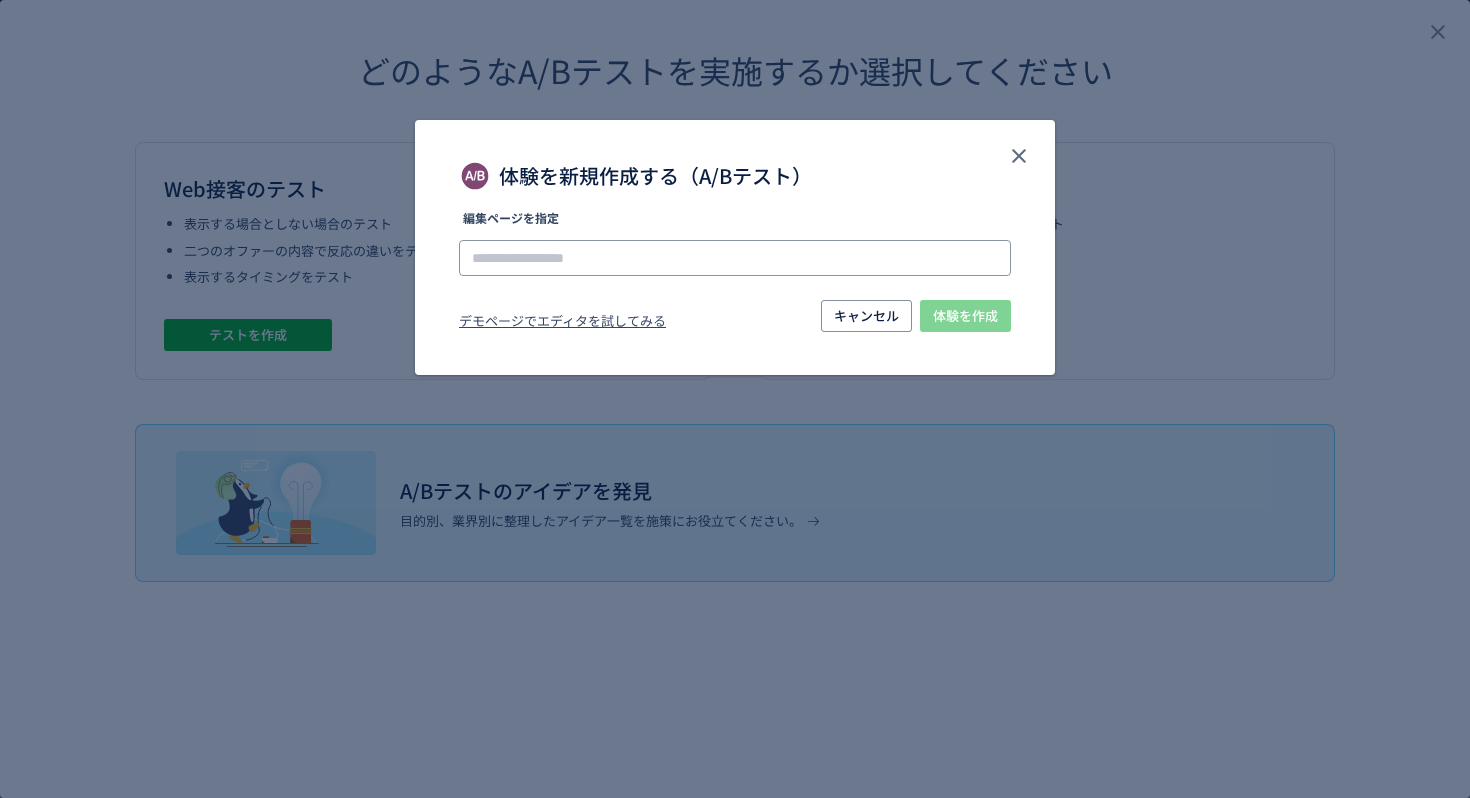 click 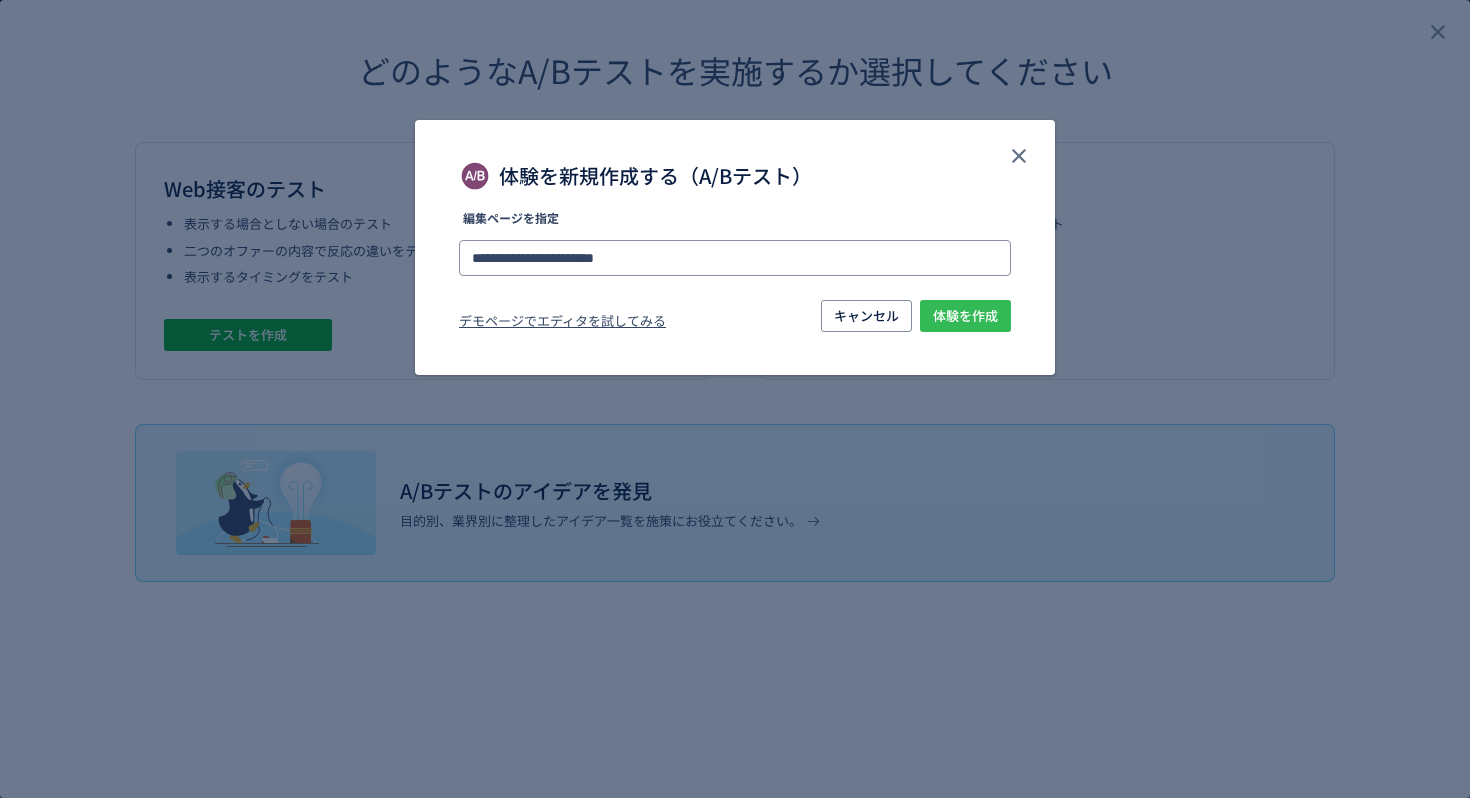 type on "**********" 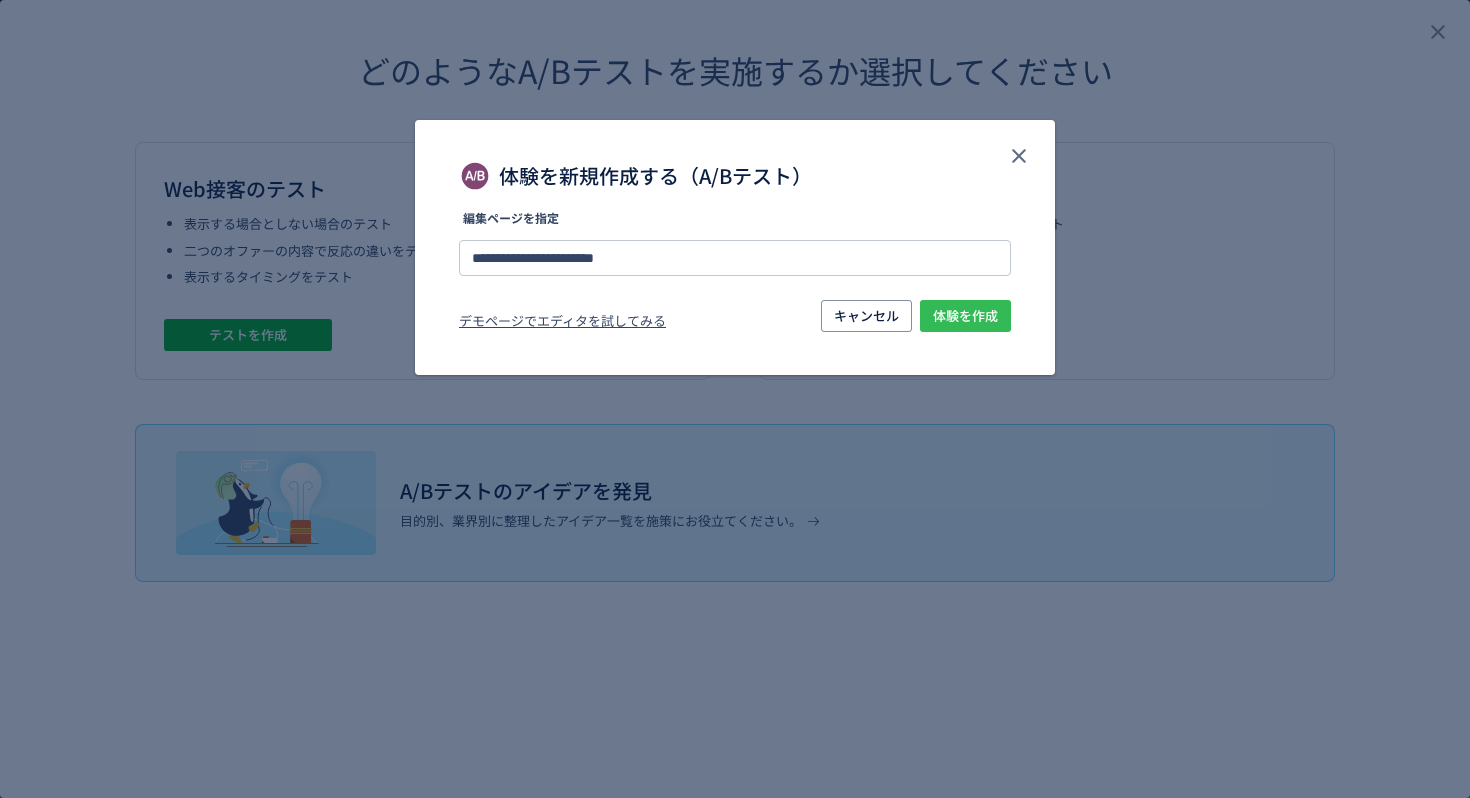 click on "体験を作成" at bounding box center (965, 316) 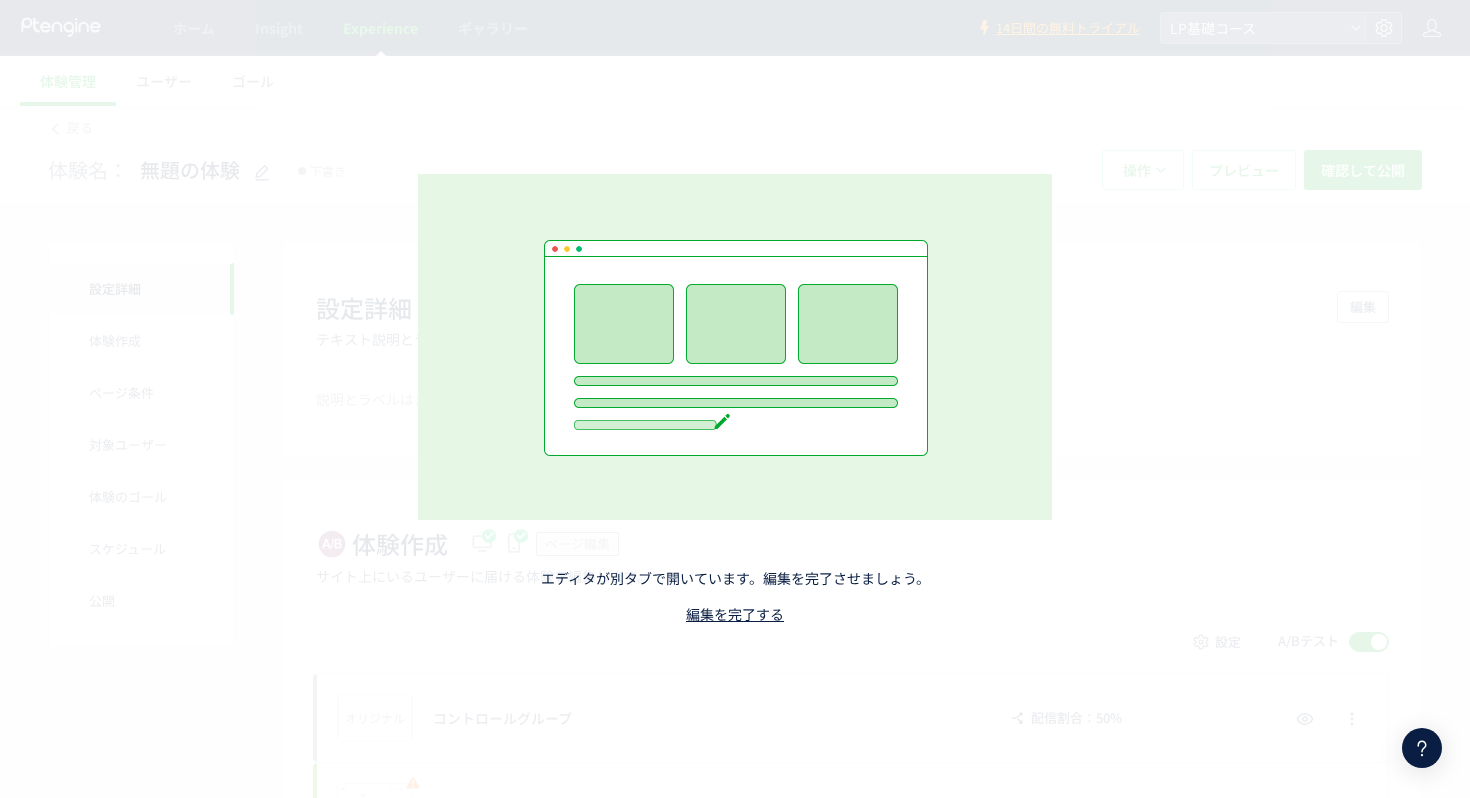 click on "エディタが別タブで開いています。編集を完了させましょう。 編集を完了する" at bounding box center (735, 399) 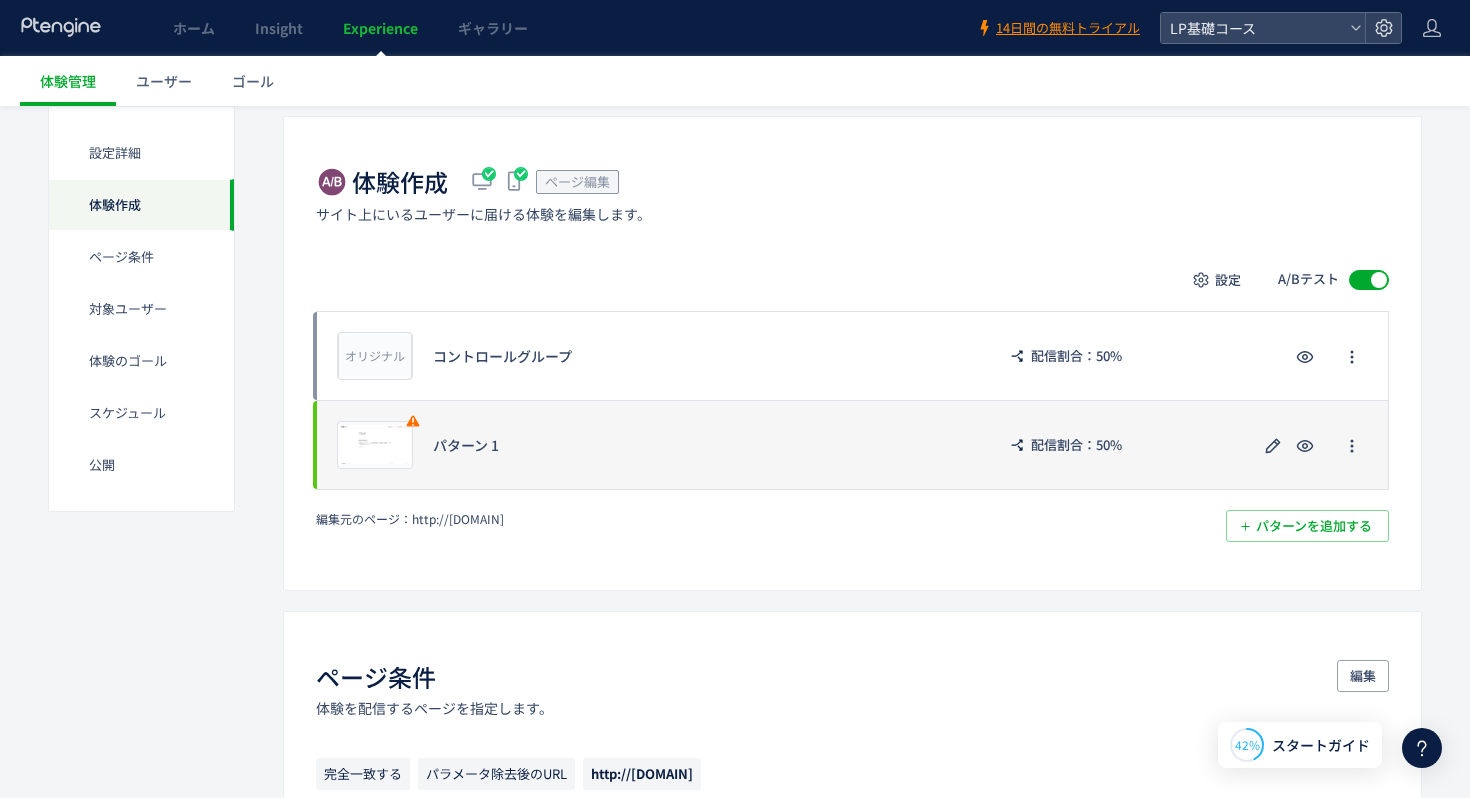 scroll, scrollTop: 334, scrollLeft: 0, axis: vertical 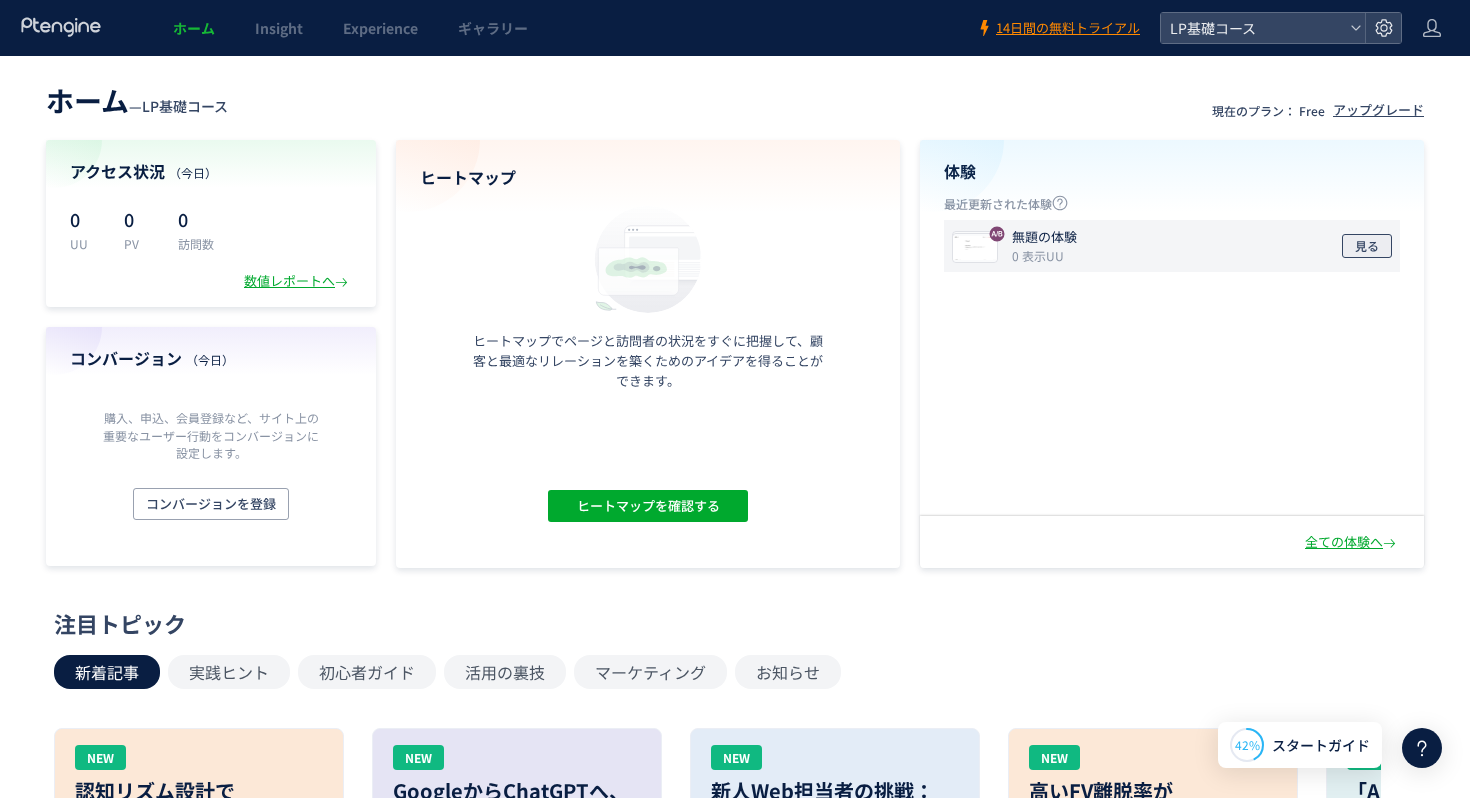 click on "見る" at bounding box center (1367, 246) 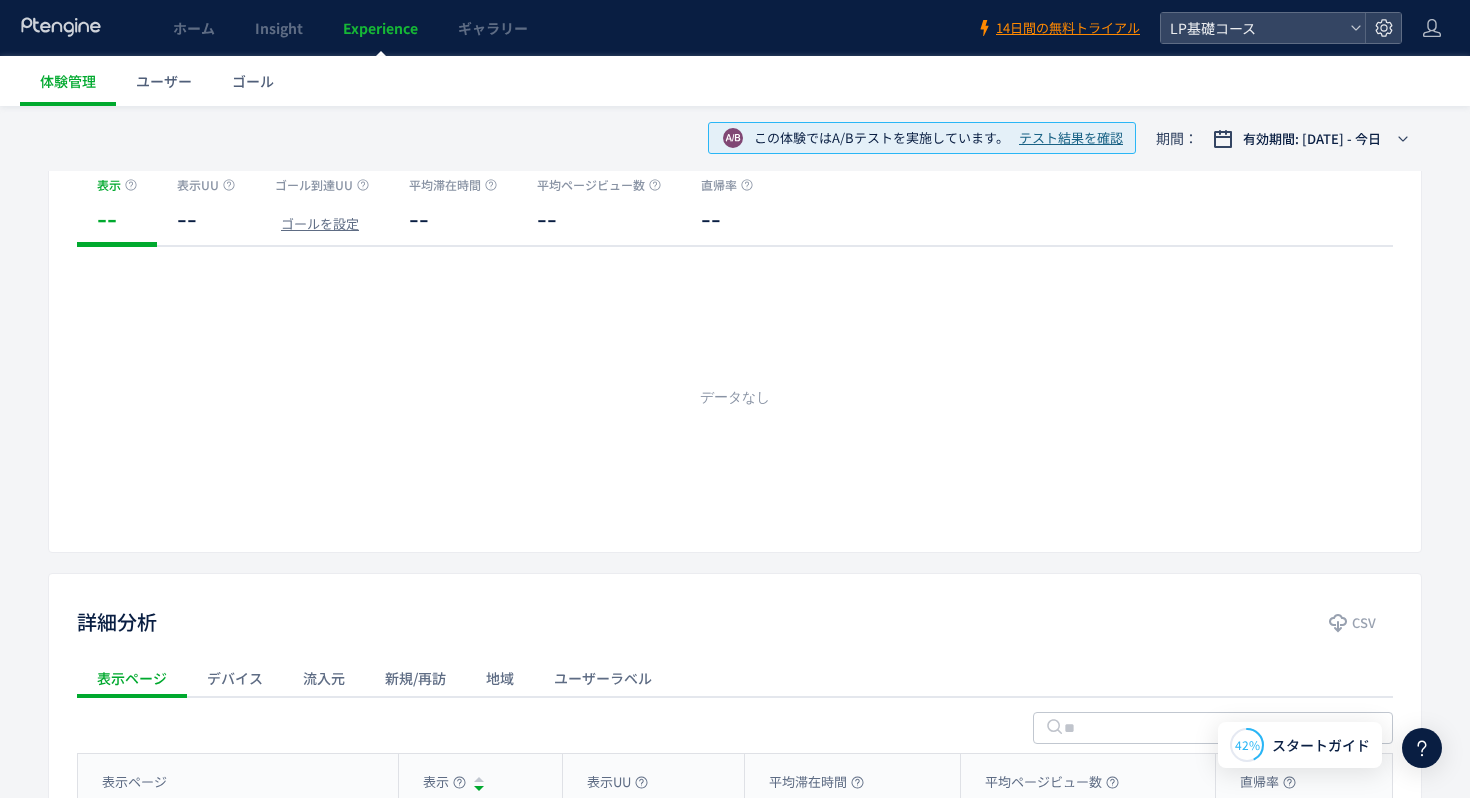 scroll, scrollTop: 0, scrollLeft: 0, axis: both 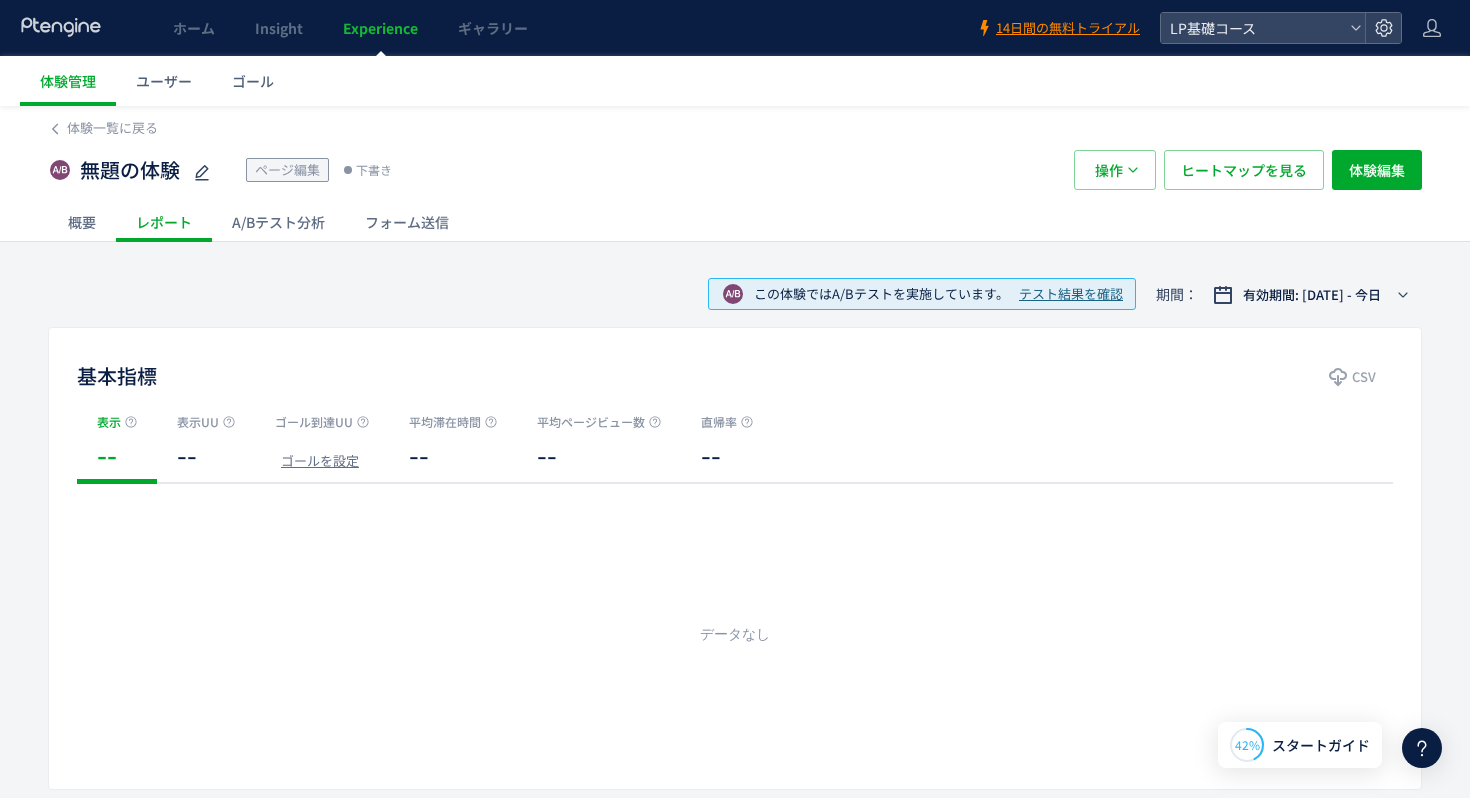 click on "この体験ではA/Bテストを実施しています。  テスト結果を確認 期間： 有効期間: [DATE] - 今日" at bounding box center [735, 294] 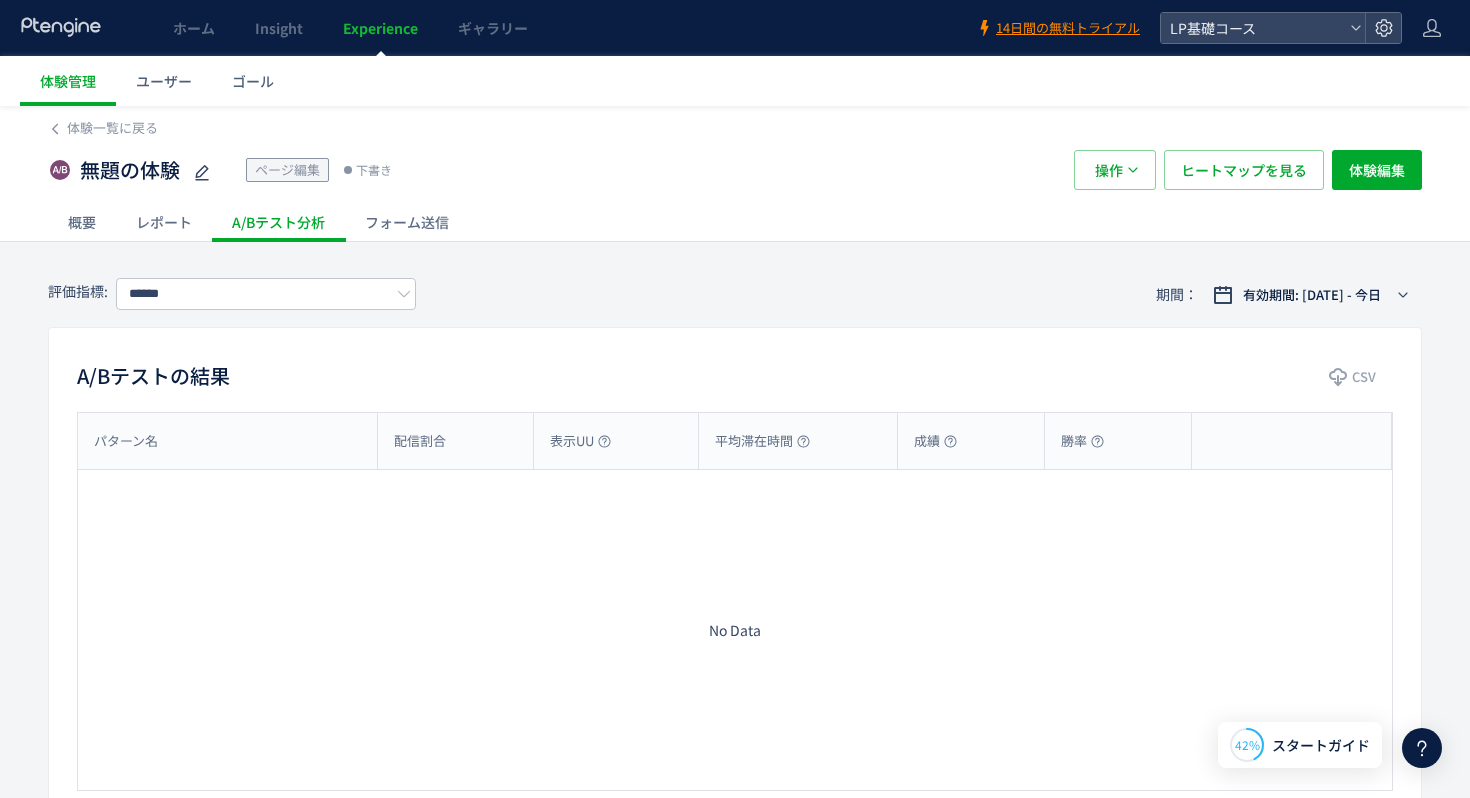 click on "フォーム送信" 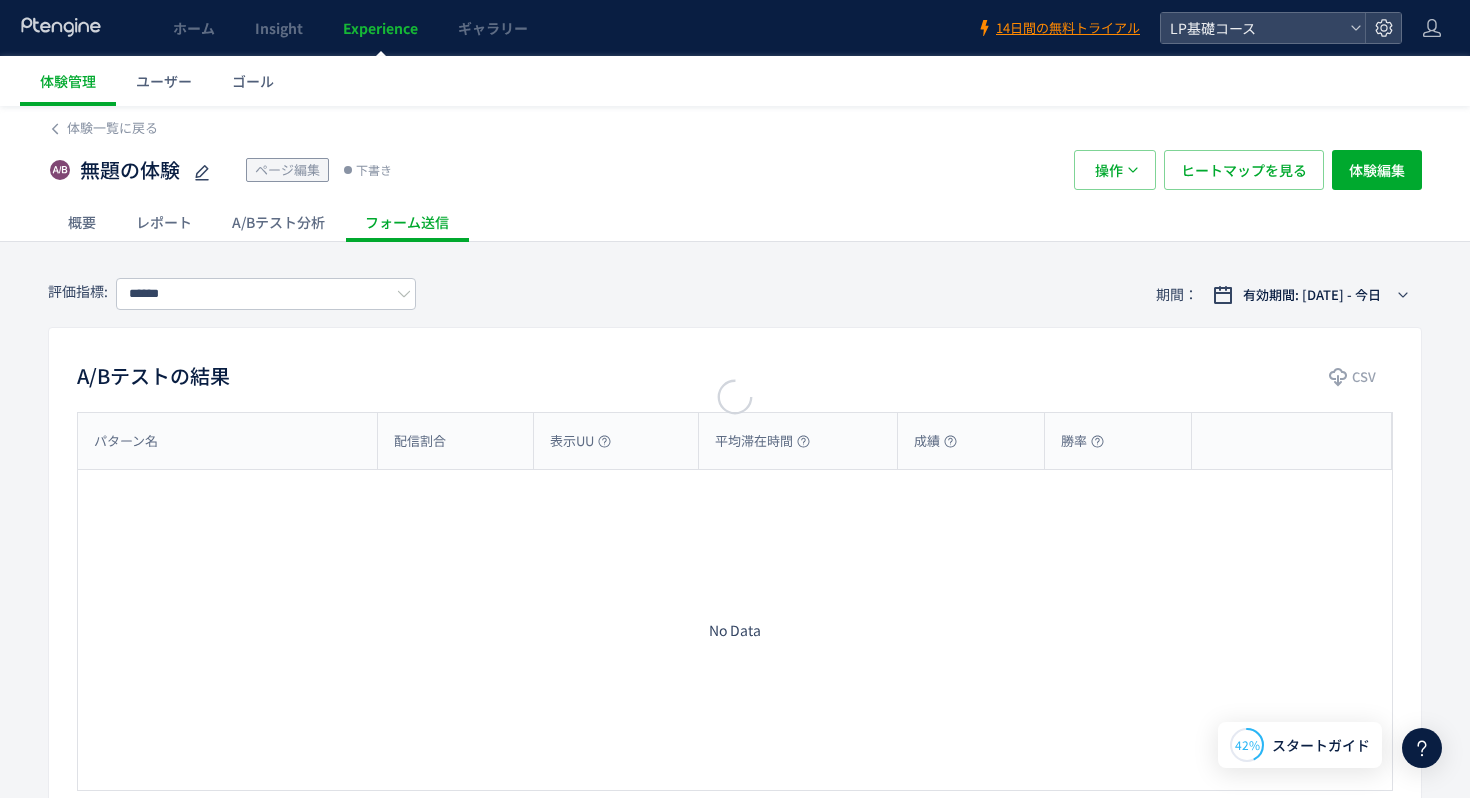 click 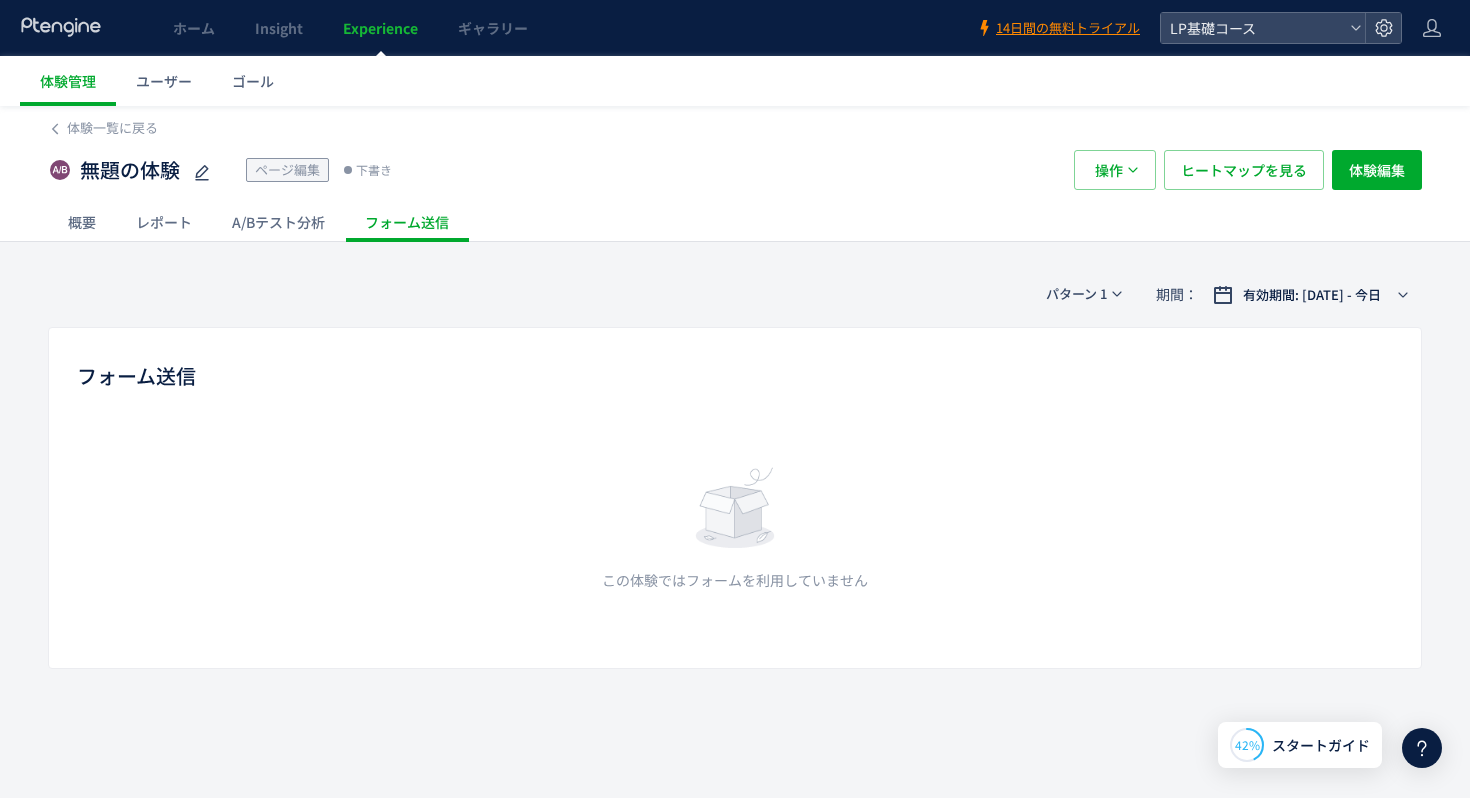 click on "レポート" 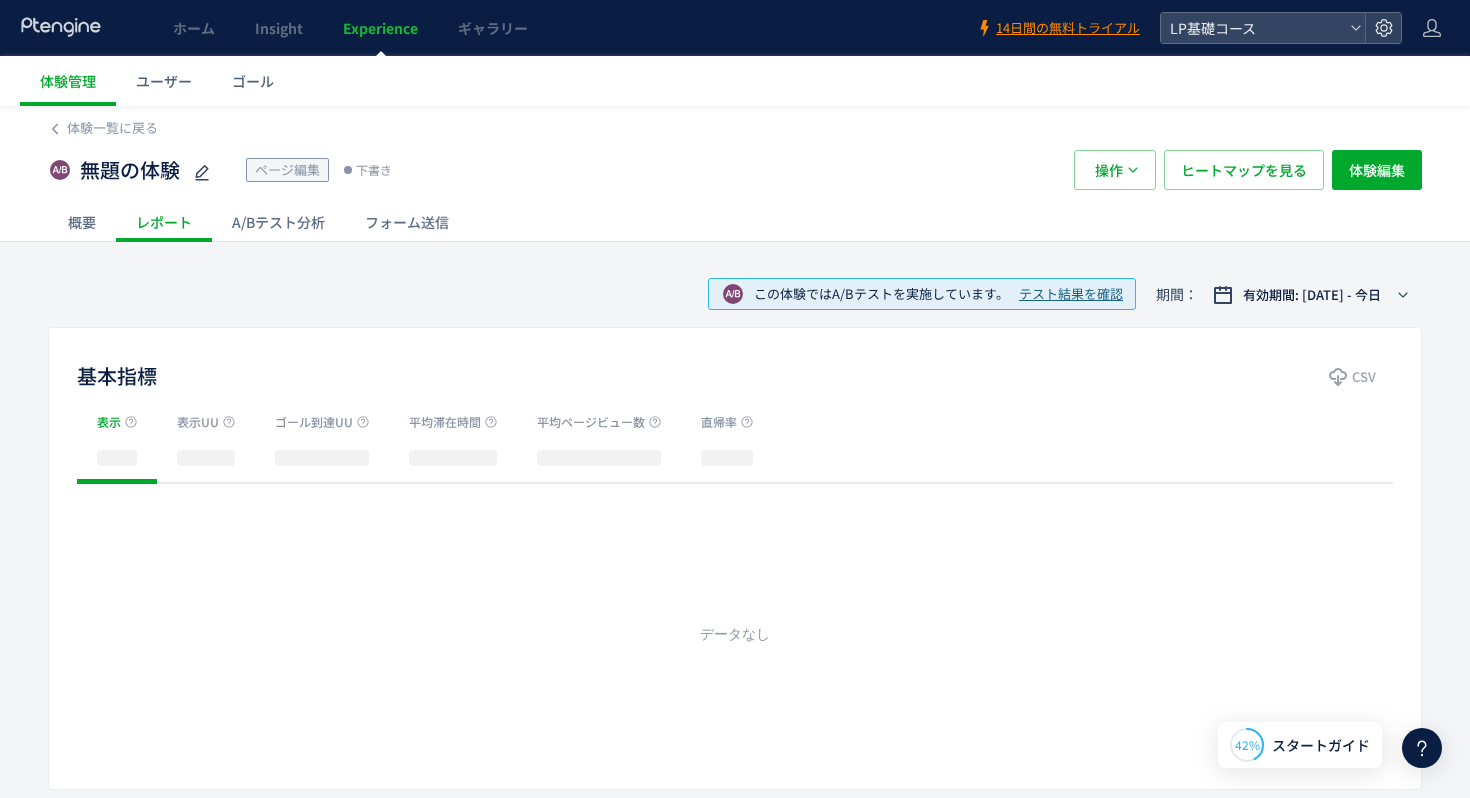click on "概要 レポート A/Bテスト分析 フォーム送信" at bounding box center [735, 221] 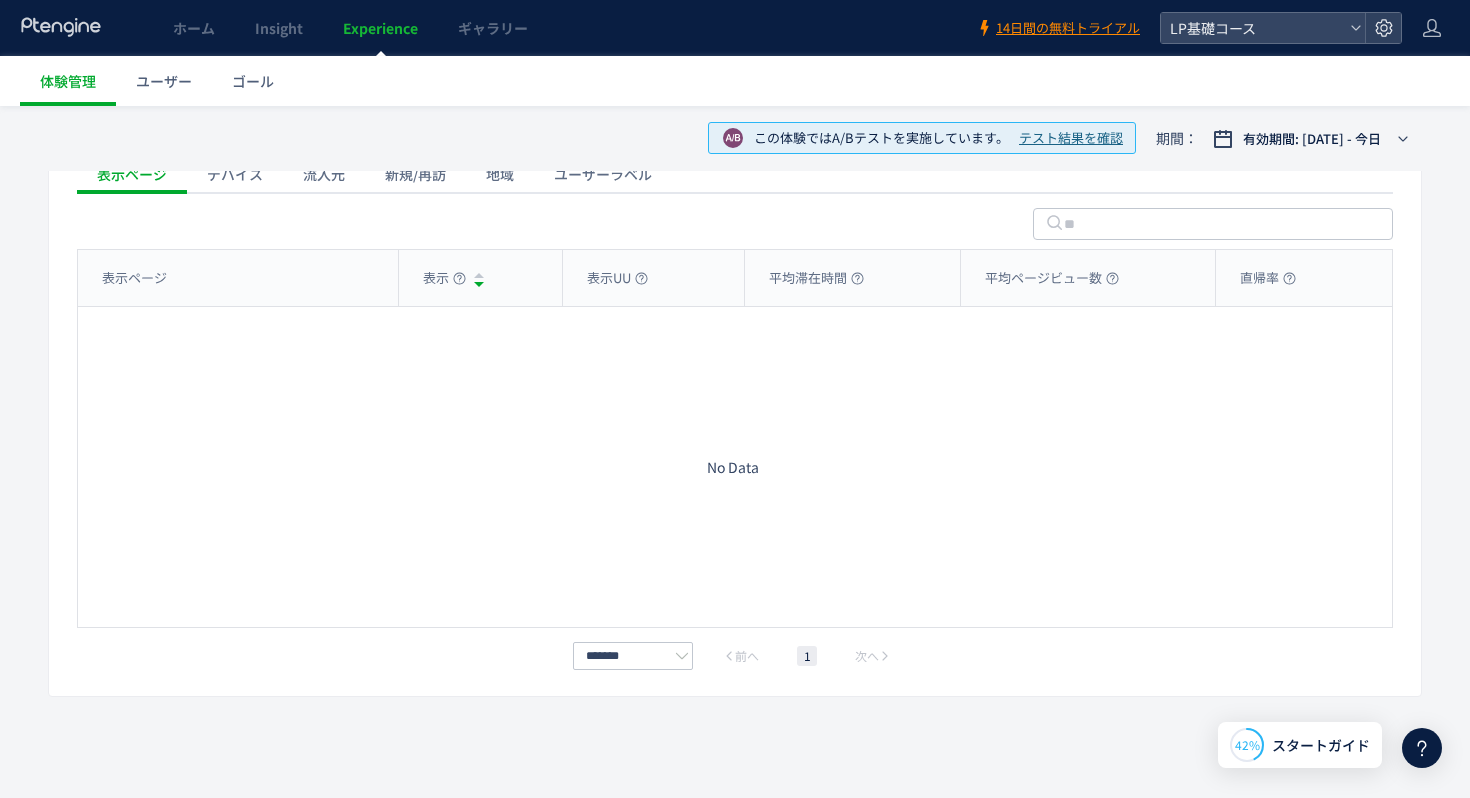scroll, scrollTop: 0, scrollLeft: 0, axis: both 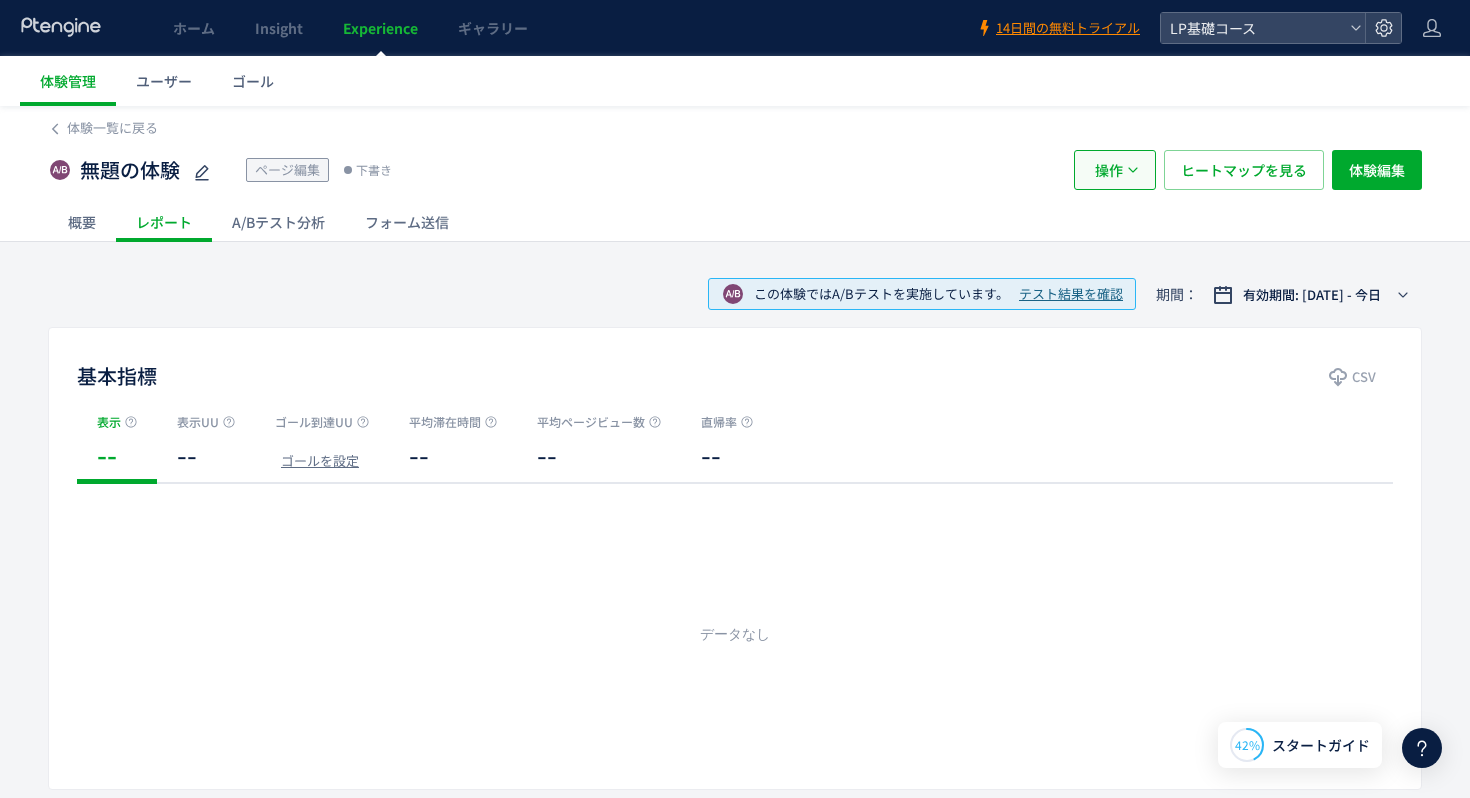click on "操作" 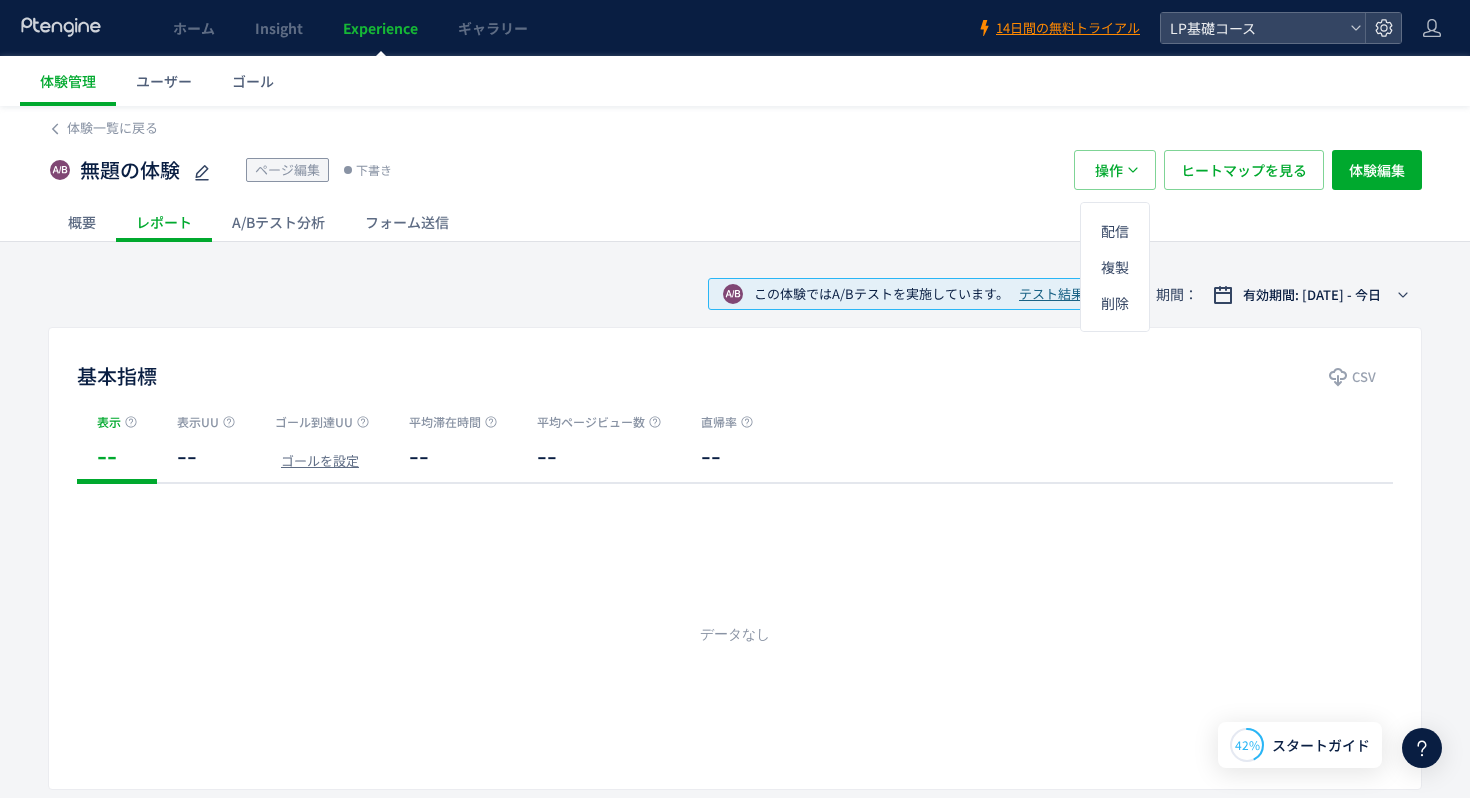 click on "体験一覧に戻る  無題の体験 ページ編集 下書き 操作 ヒートマップを見る 体験編集 概要 レポート A/Bテスト分析 フォーム送信" at bounding box center (735, 174) 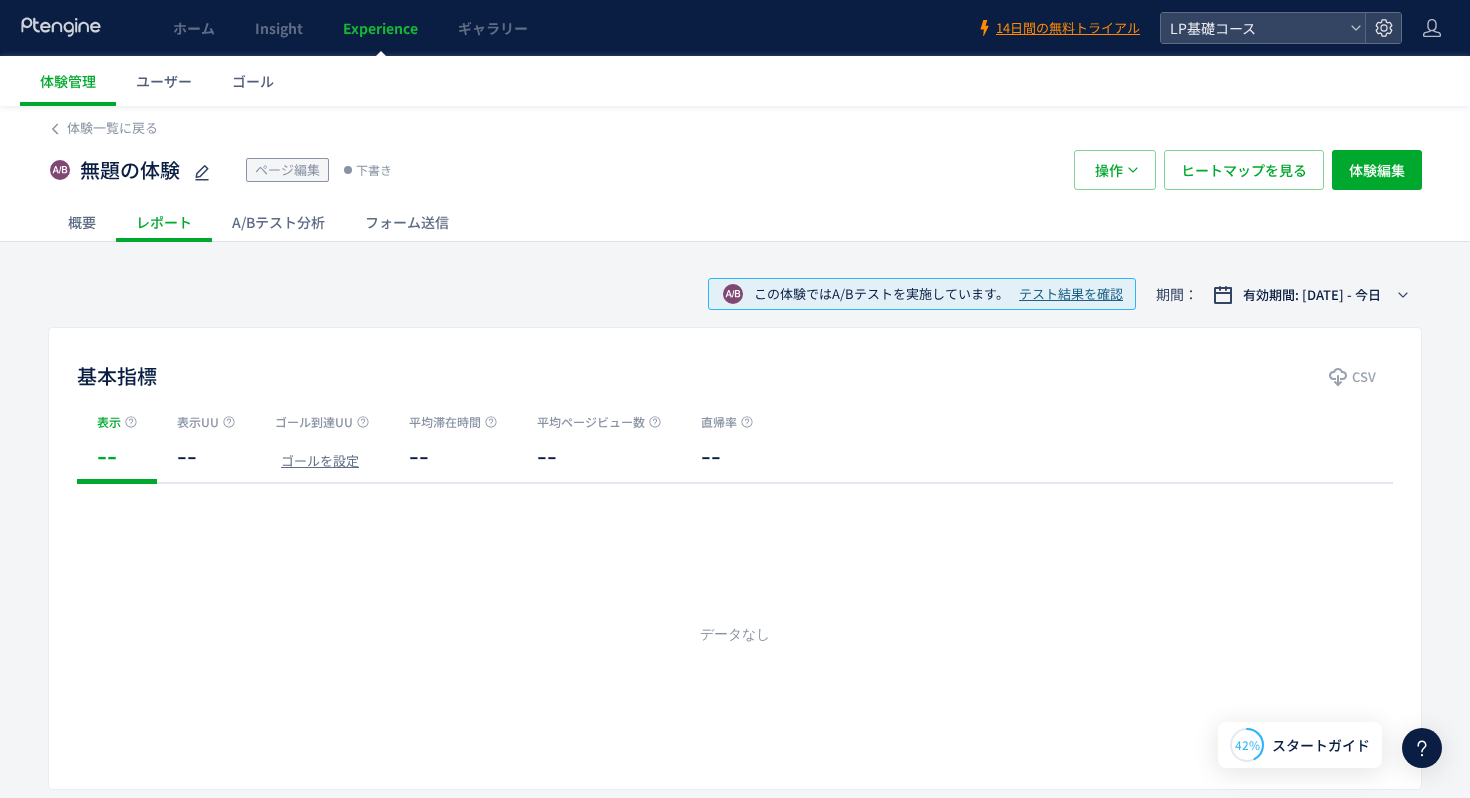 click on "体験一覧に戻る  無題の体験 ページ編集 下書き 操作 ヒートマップを見る 体験編集 概要 レポート A/Bテスト分析 フォーム送信 この体験ではA/Bテストを実施しています。  テスト結果を確認 期間： 有効期間: [DATE] - 今日 基本指標 CSV 表示 -- 表示UU -- ゴール到達UU ゴールを設定 平均滞在時間 -- 平均ページビュー数 -- 直帰率 -- ** 日別 週別 月別 Created with Highcharts 9.1.2 データなし 詳細分析 CSV 表示ページ  デバイス  流入元  新規/再訪  地域 ユーザーラベル 表示ページ  表示 表示UU 平均滞在時間 平均ページビュー数 直帰率 表示ページ  表示ページ  表示 表示UU 平均滞在時間 平均ページビュー数 直帰率 表示ページ  No Data ******* 前へ  1  次へ ヒートマップが表示できません キャンセル 確定" at bounding box center (735, 822) 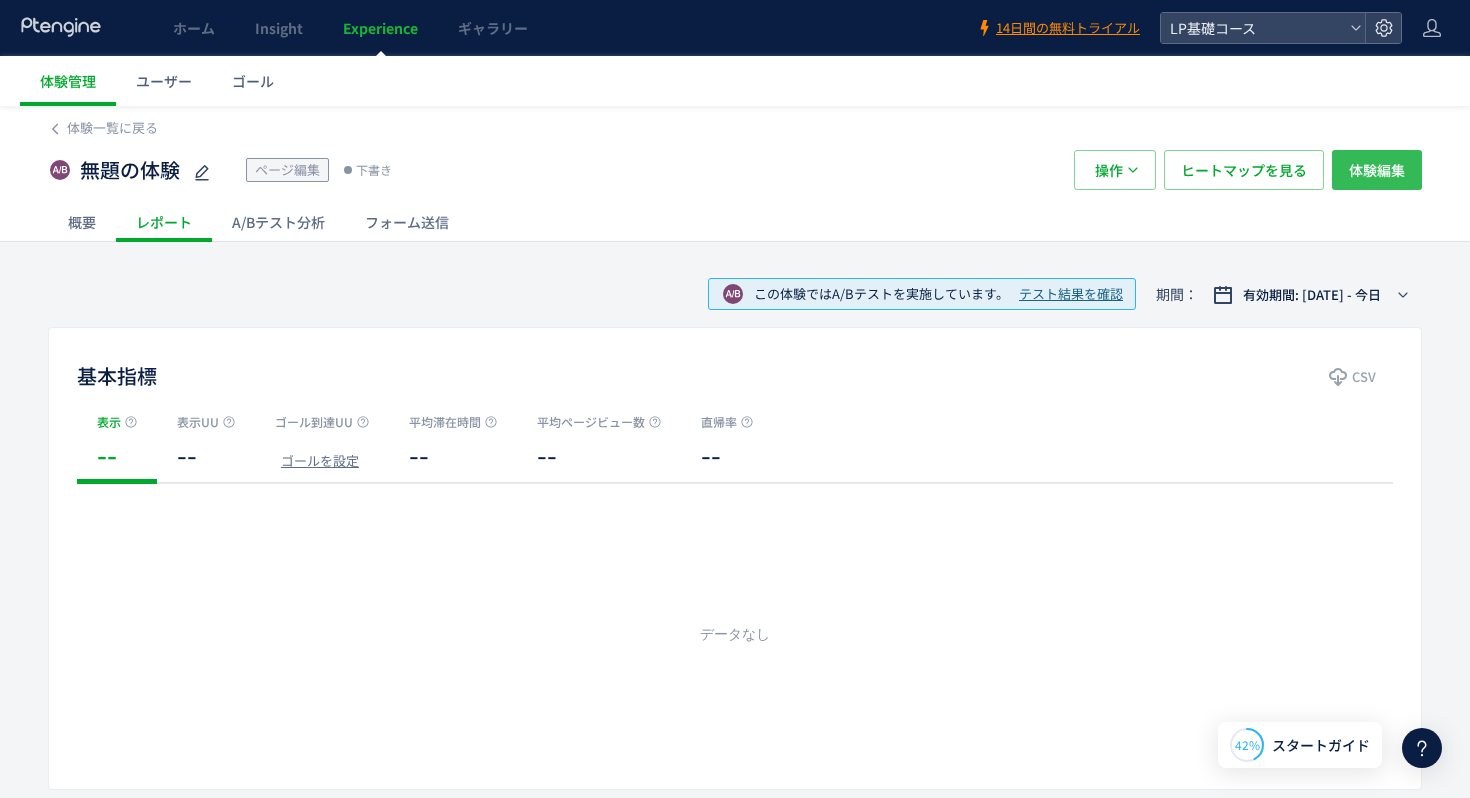 click on "体験編集" at bounding box center [1377, 170] 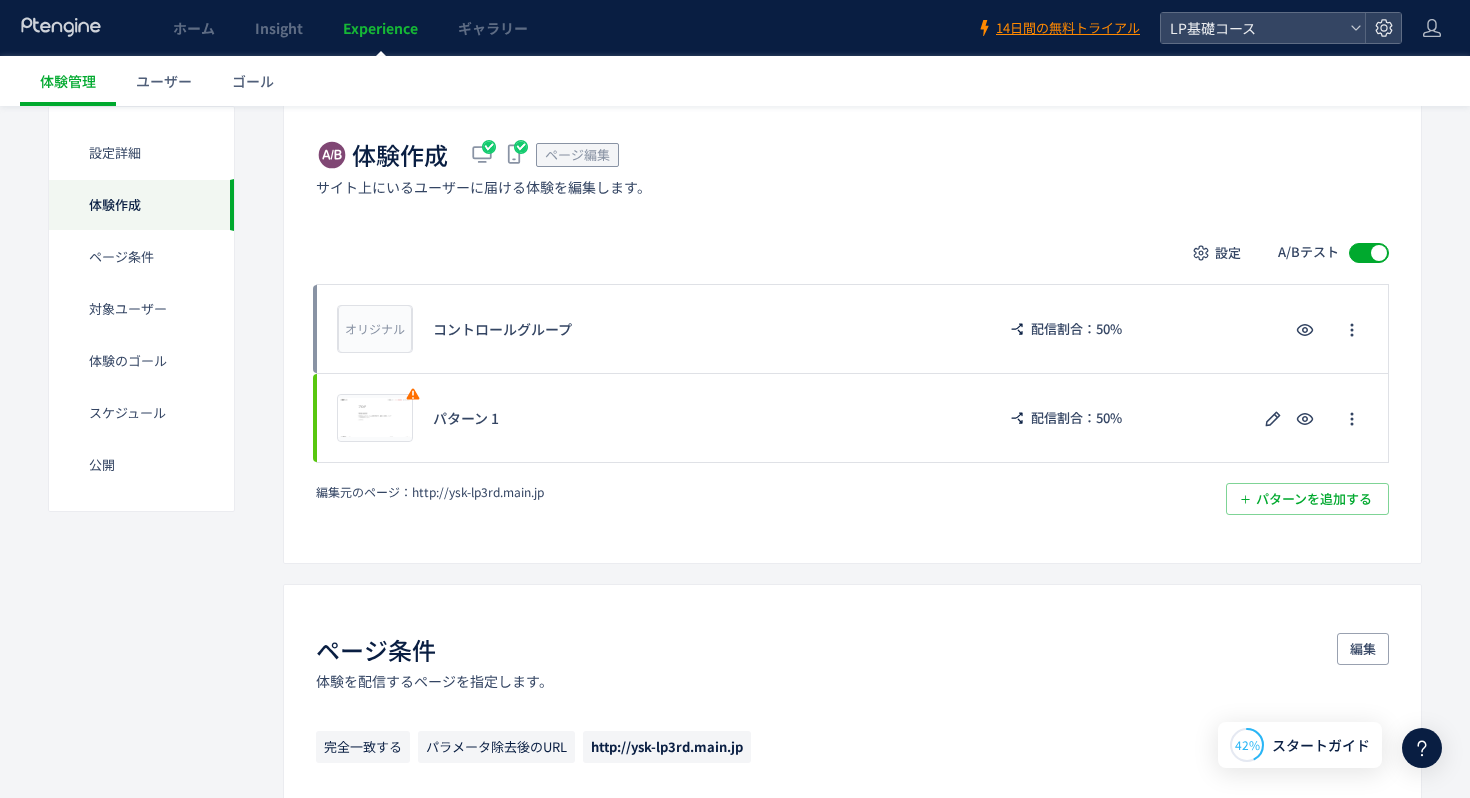 scroll, scrollTop: 422, scrollLeft: 0, axis: vertical 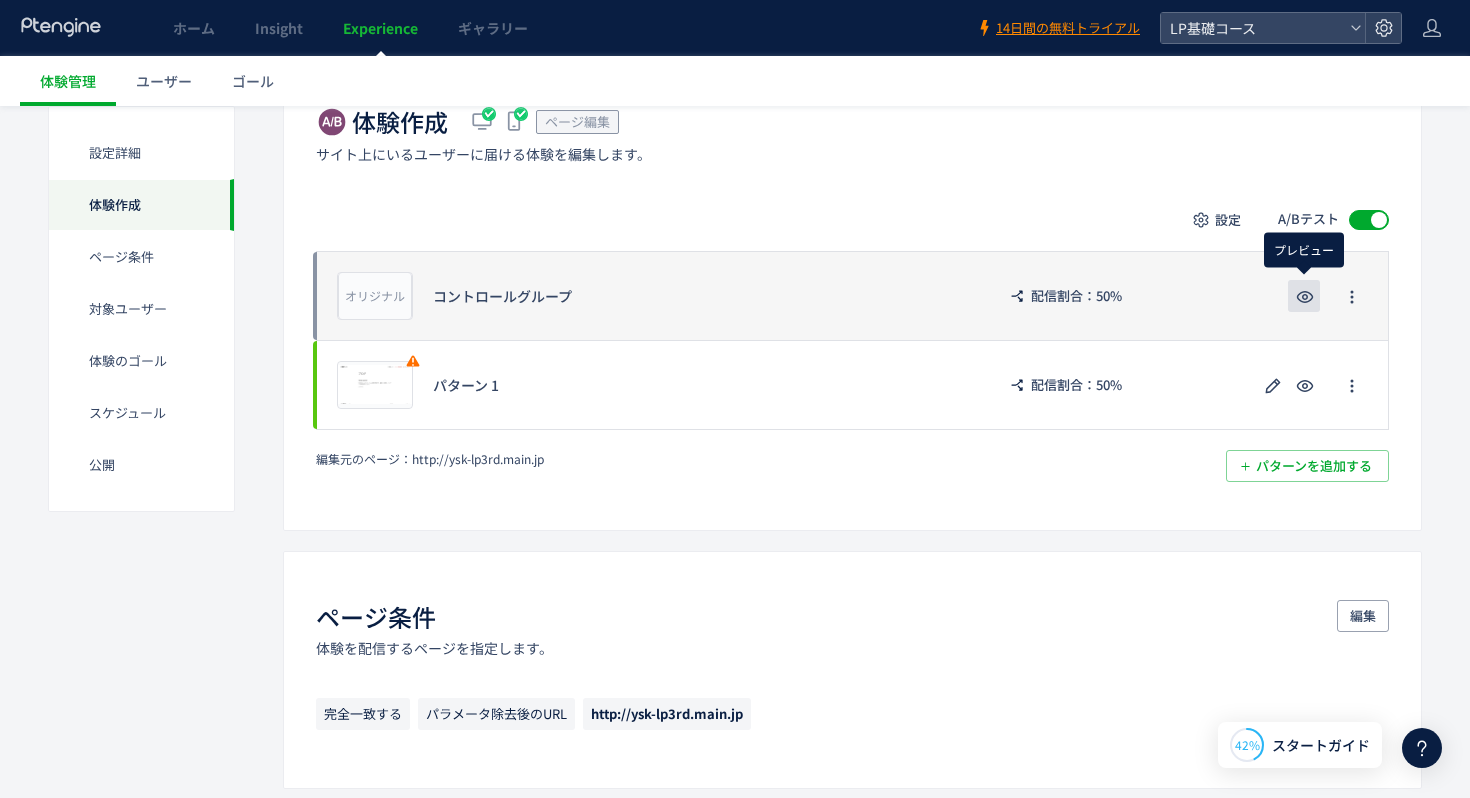 click 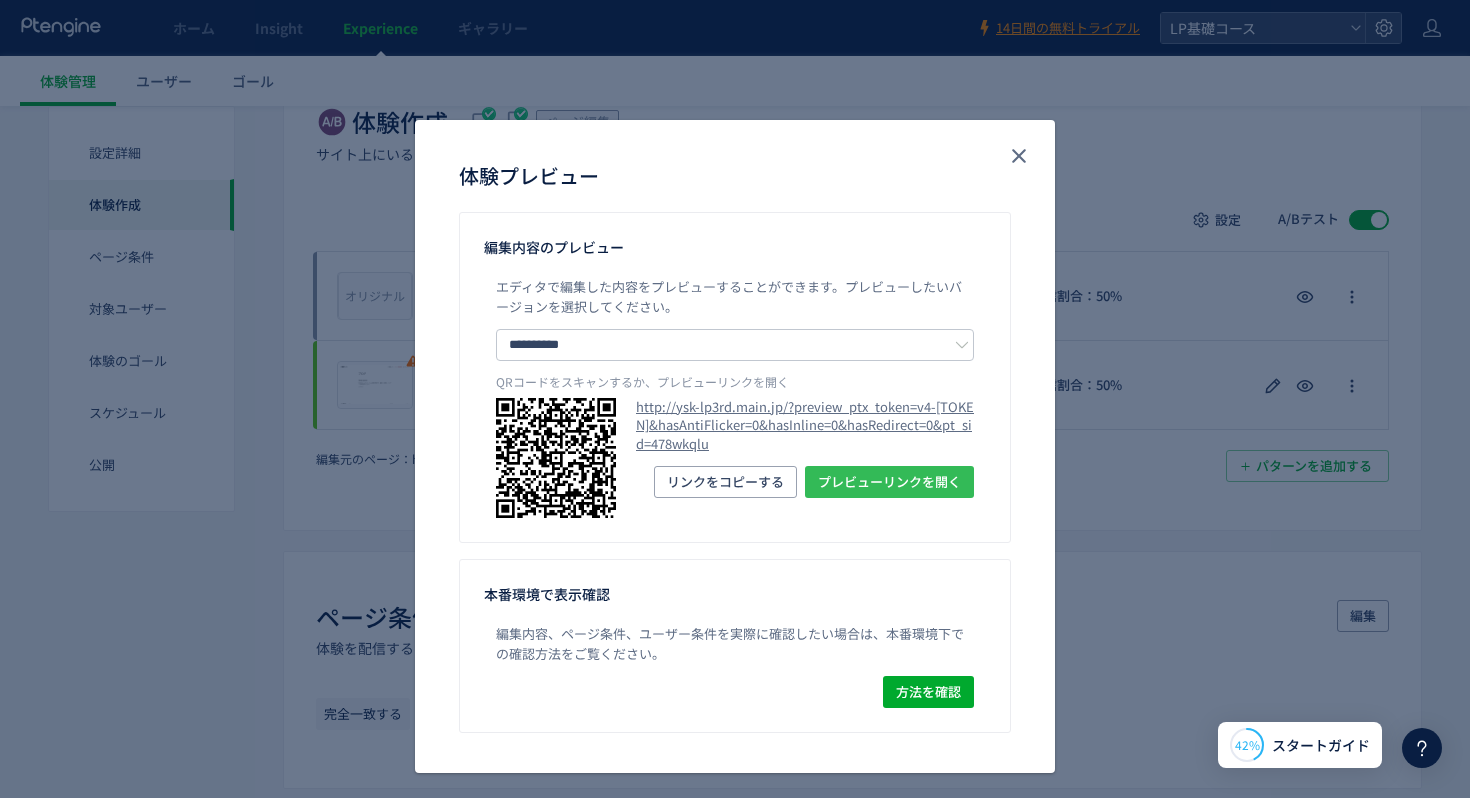 click on "プレビューリンクを開く" at bounding box center (889, 482) 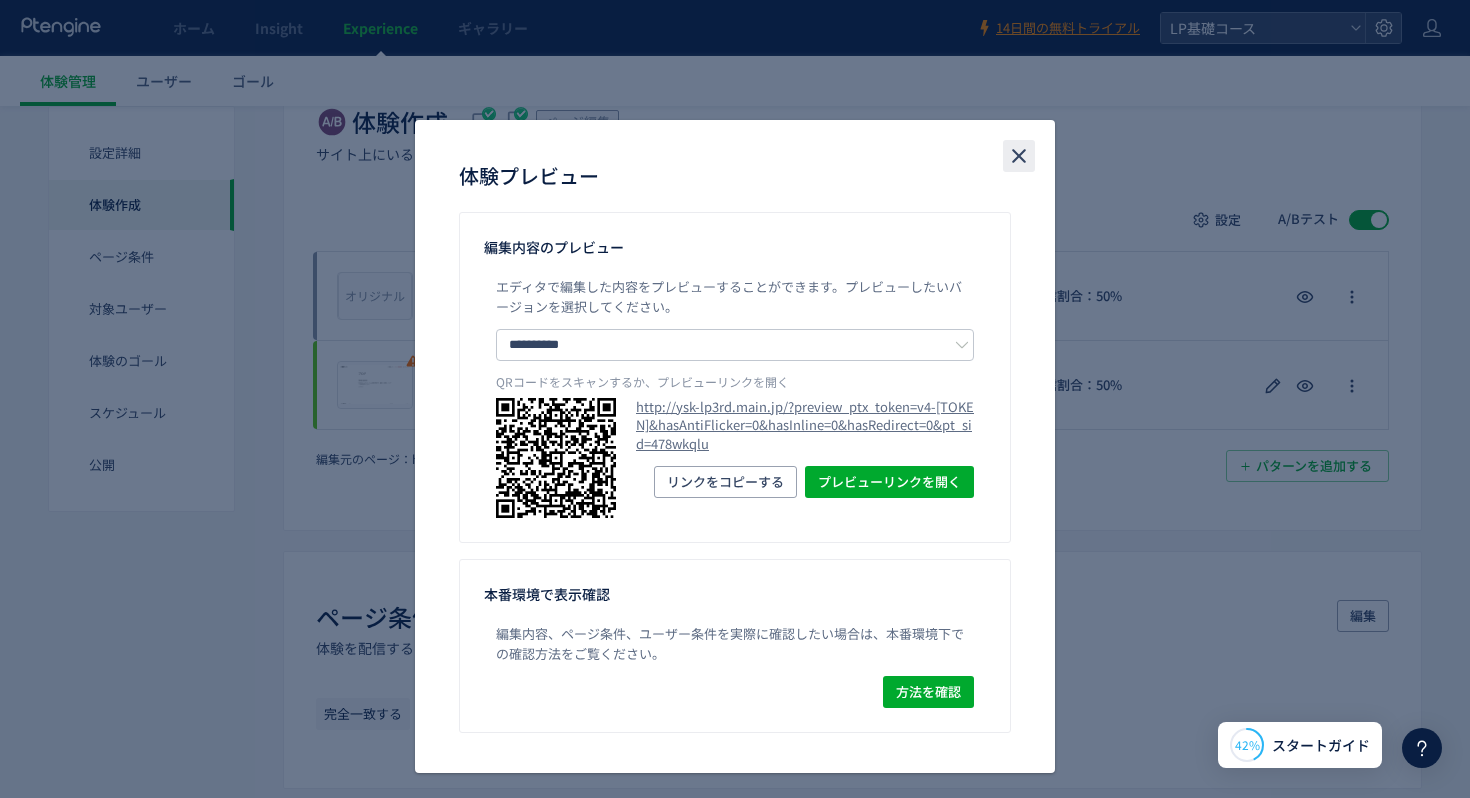 click 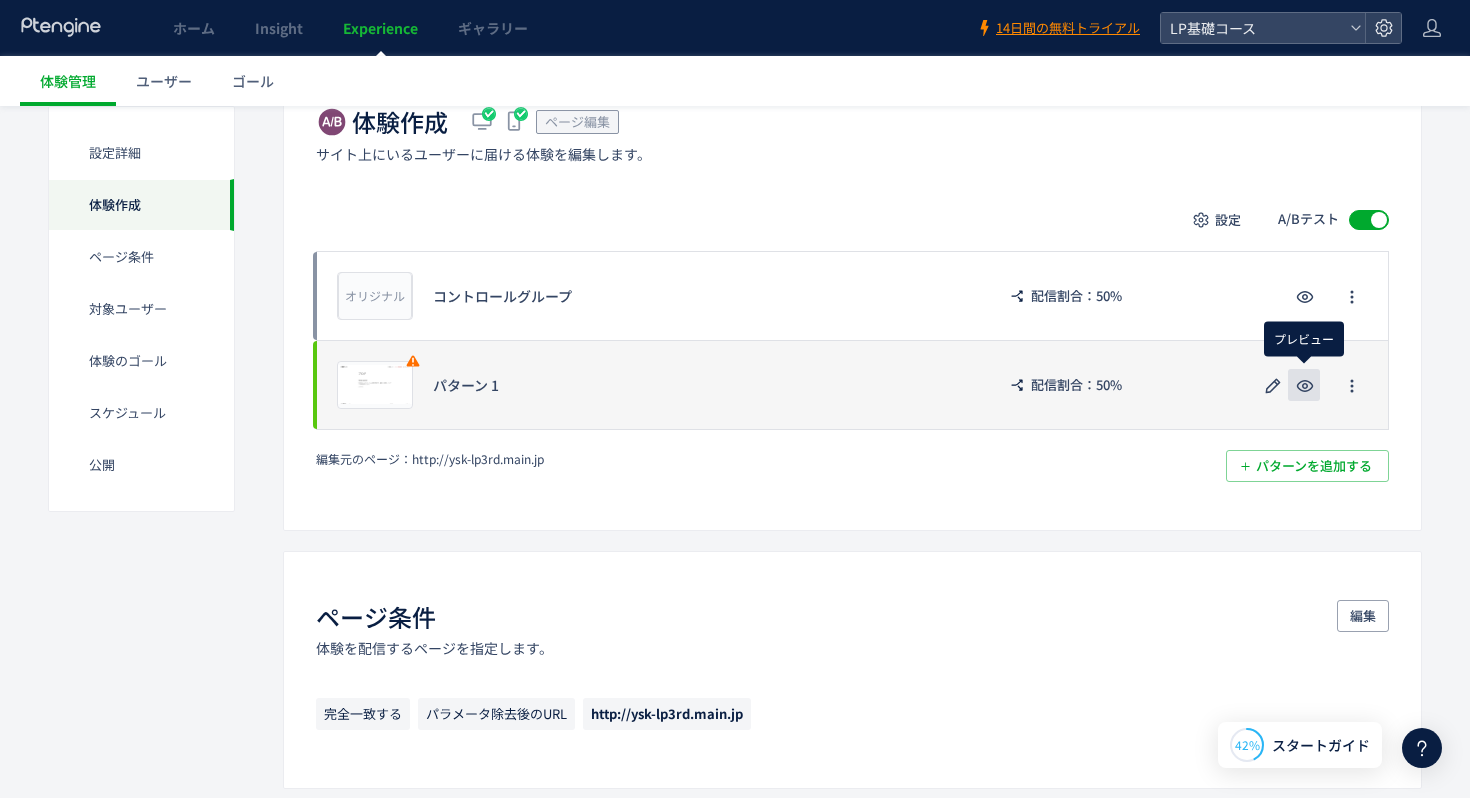 click 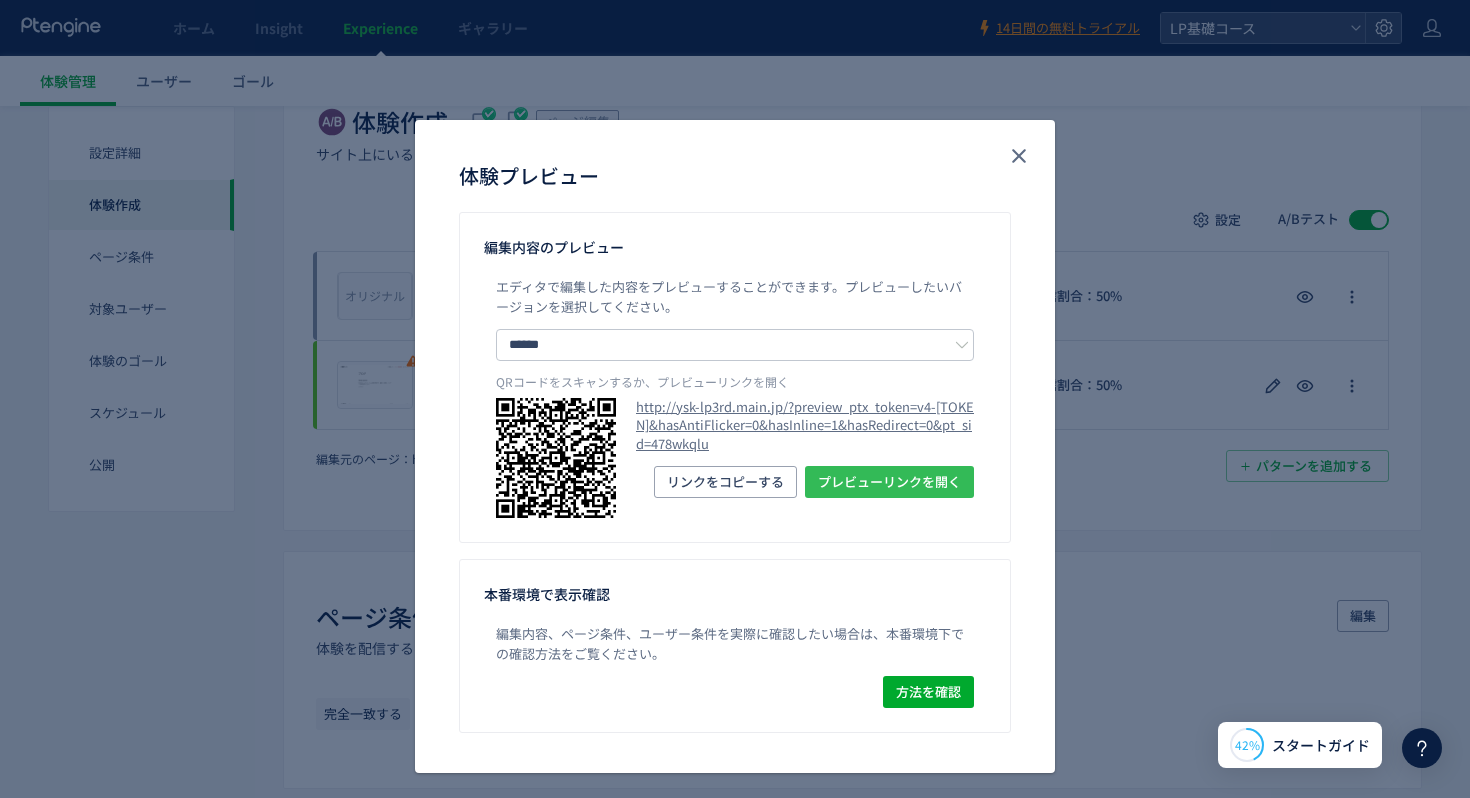 click on "プレビューリンクを開く" at bounding box center (889, 482) 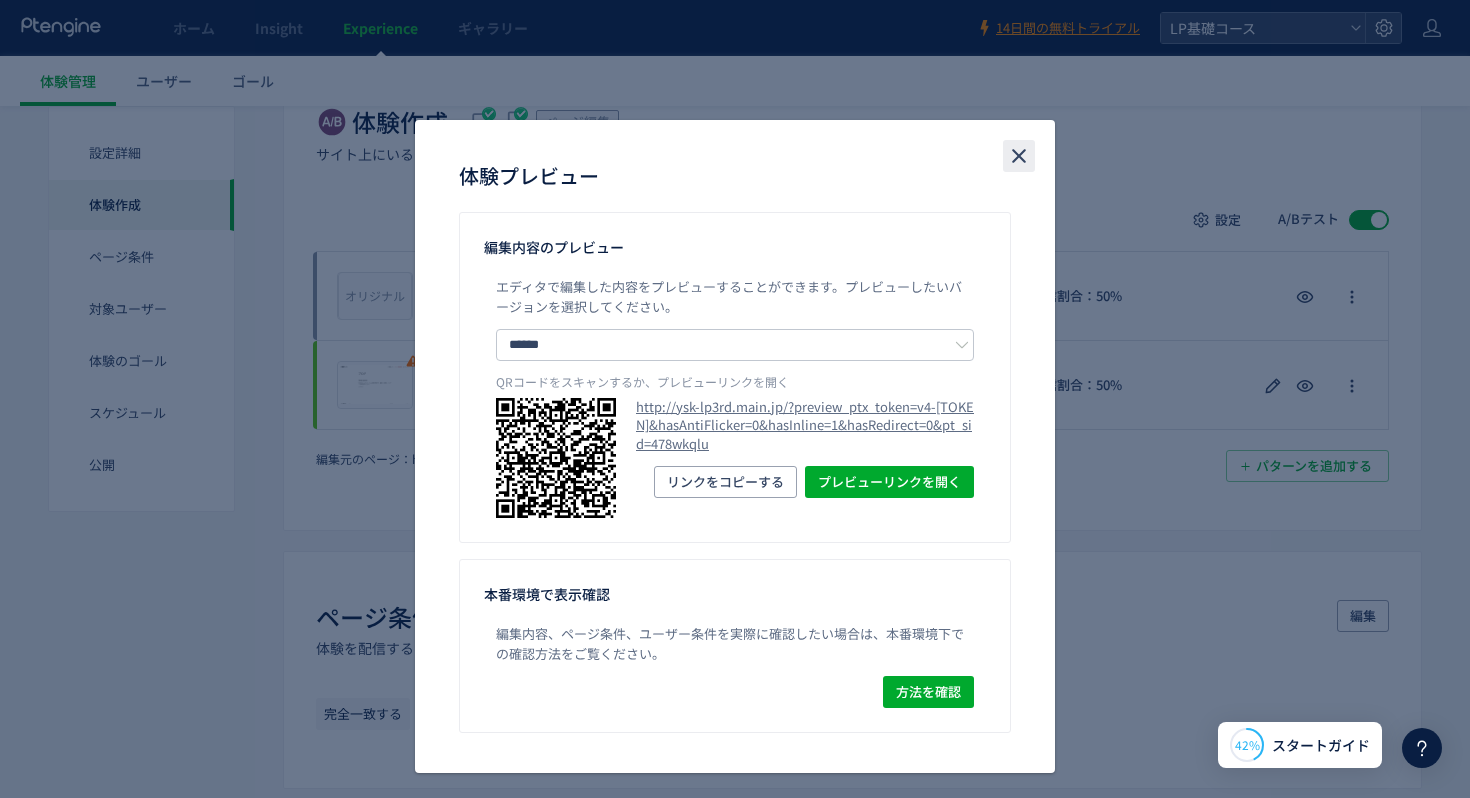 click 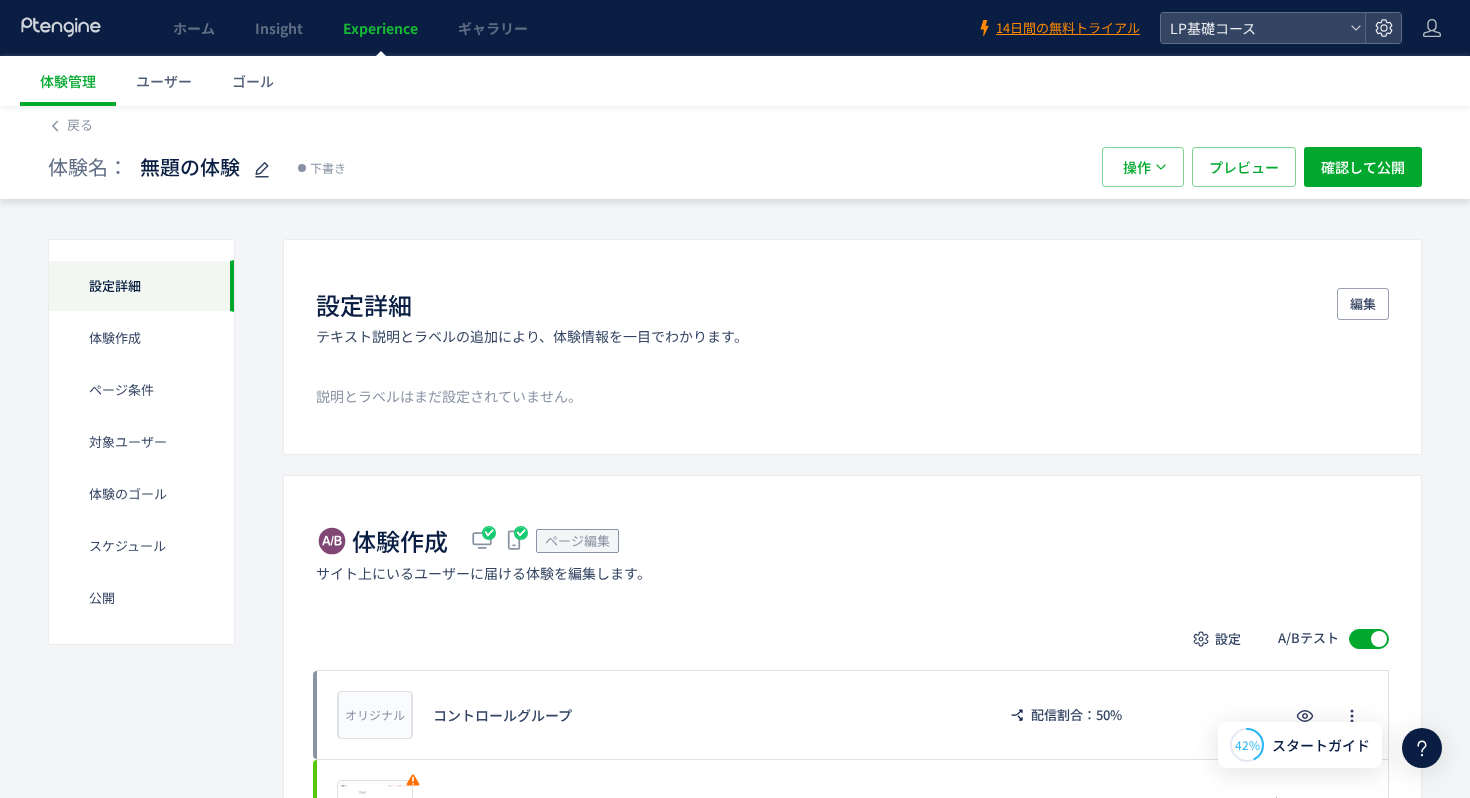 scroll, scrollTop: 0, scrollLeft: 0, axis: both 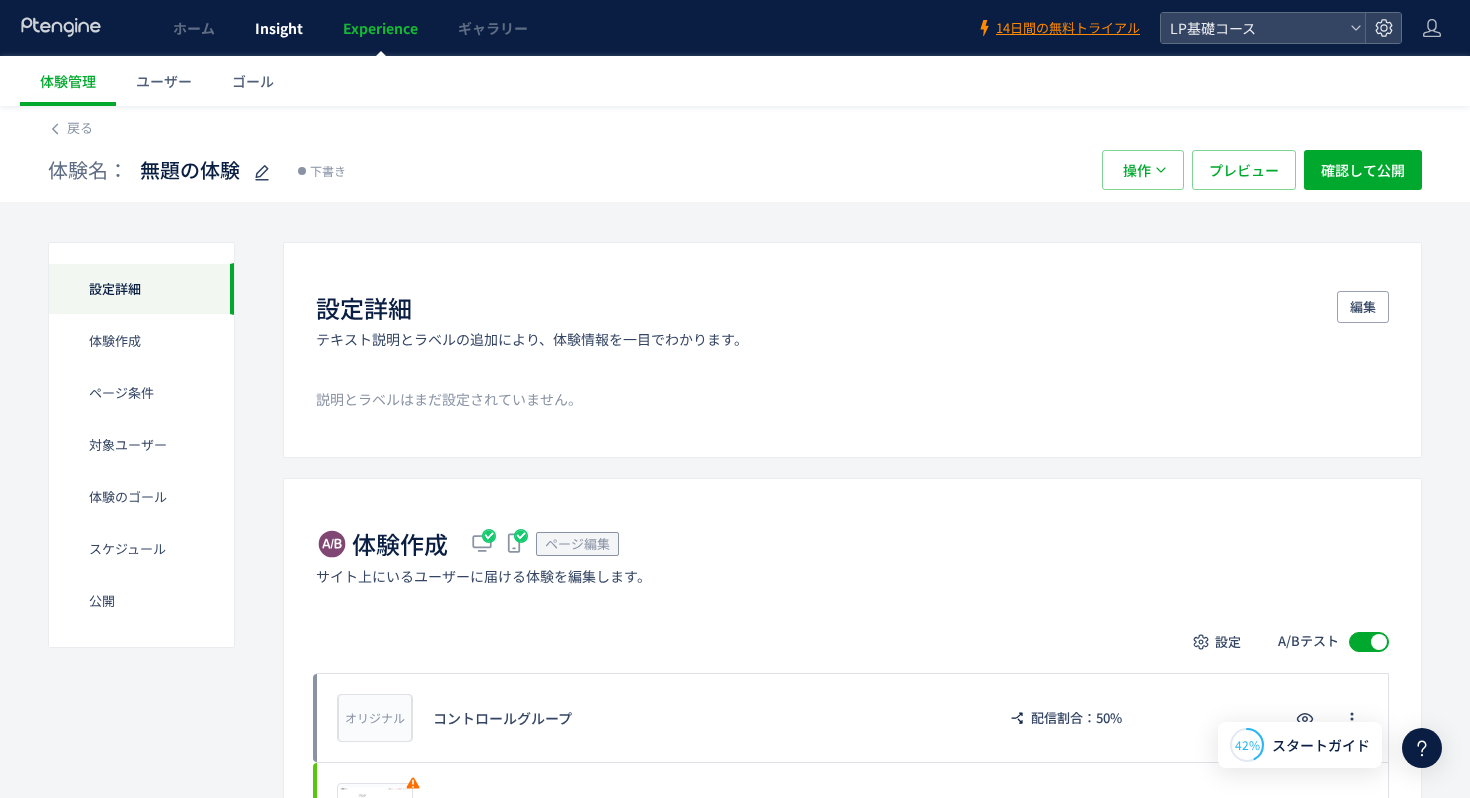 click on "Insight" at bounding box center (279, 28) 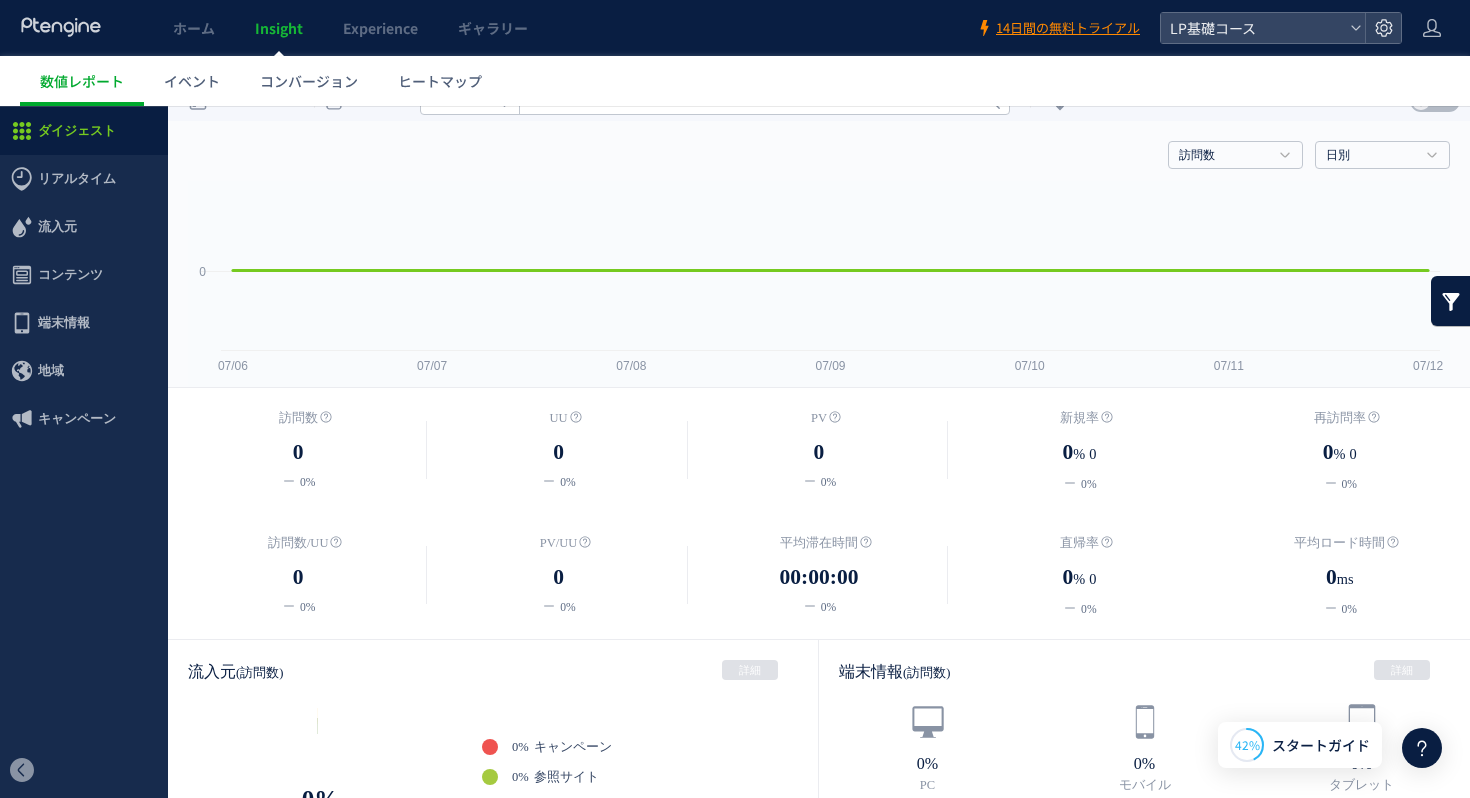 scroll, scrollTop: 0, scrollLeft: 0, axis: both 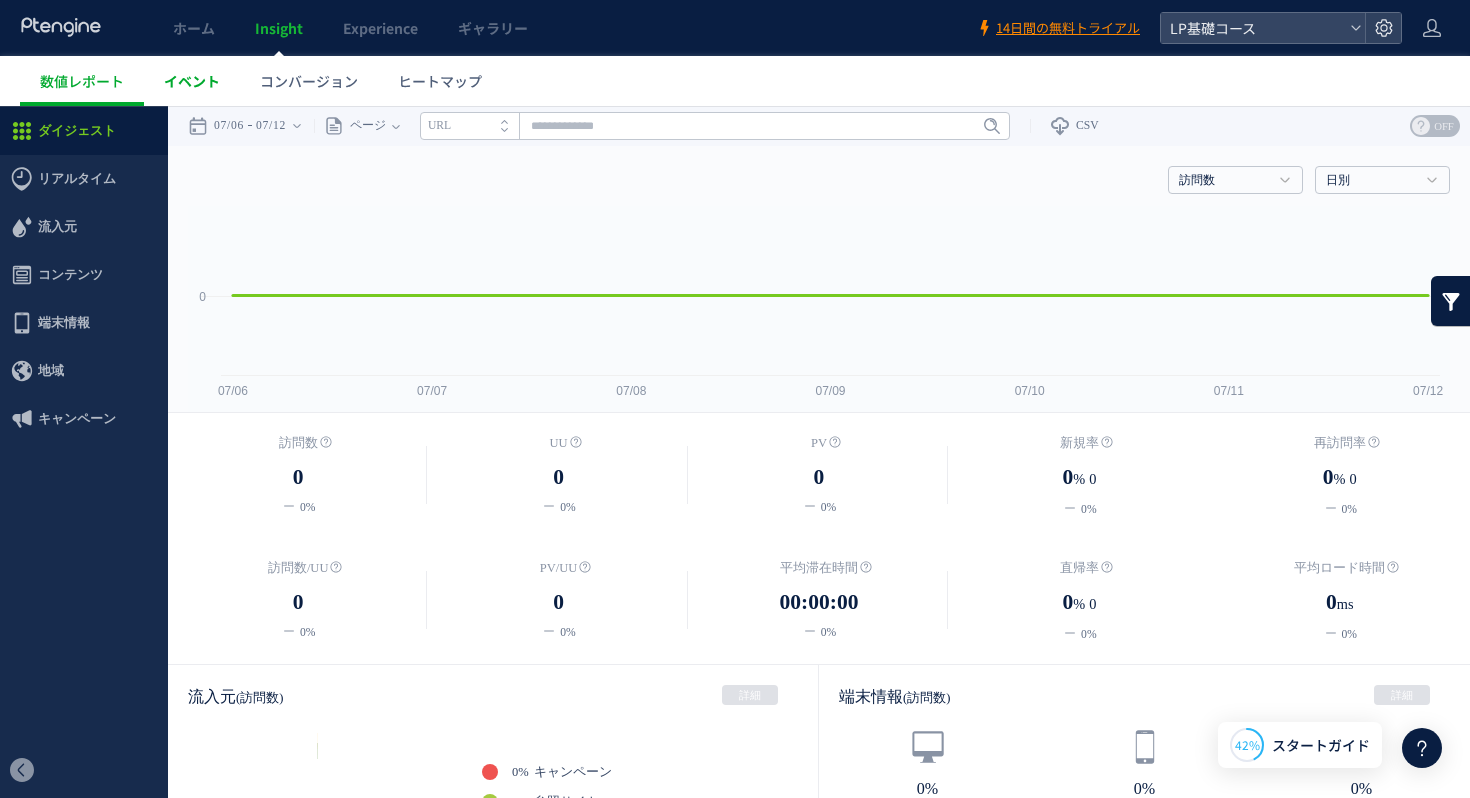 click on "イベント" at bounding box center (192, 81) 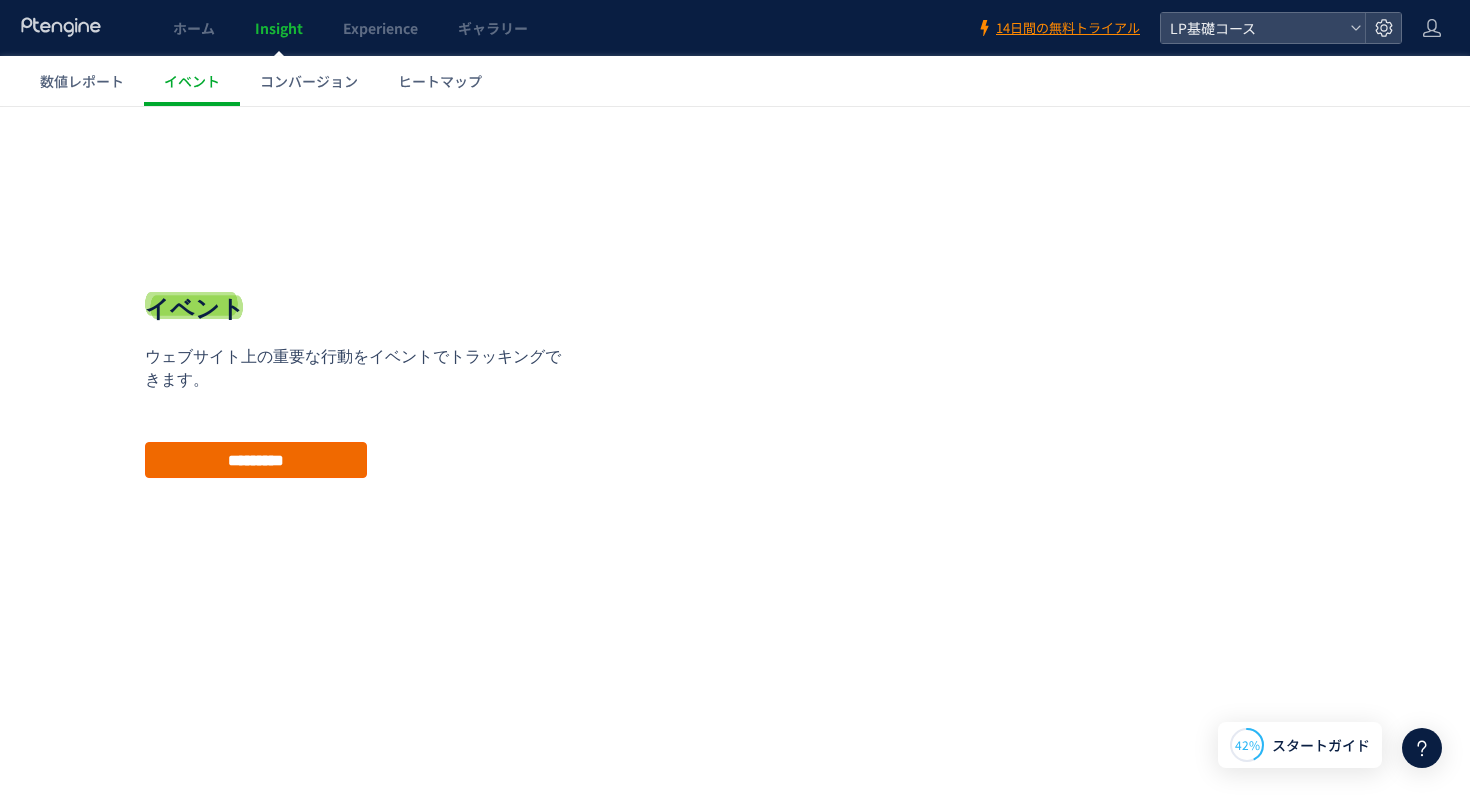 drag, startPoint x: 318, startPoint y: 379, endPoint x: 273, endPoint y: 459, distance: 91.787796 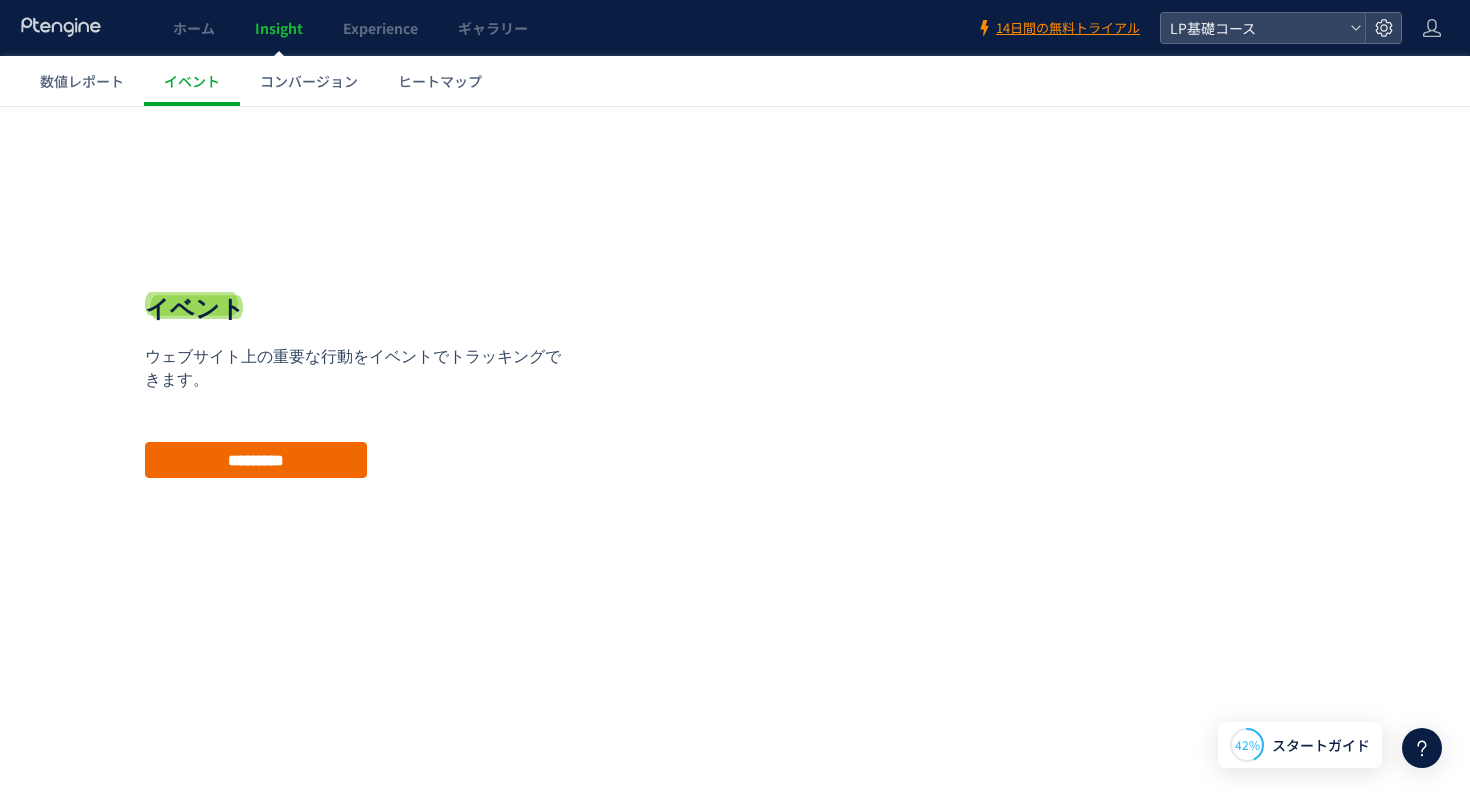click on "ウェブサイト上の重要な行動をイベントでトラッキングできます。" at bounding box center [360, 369] 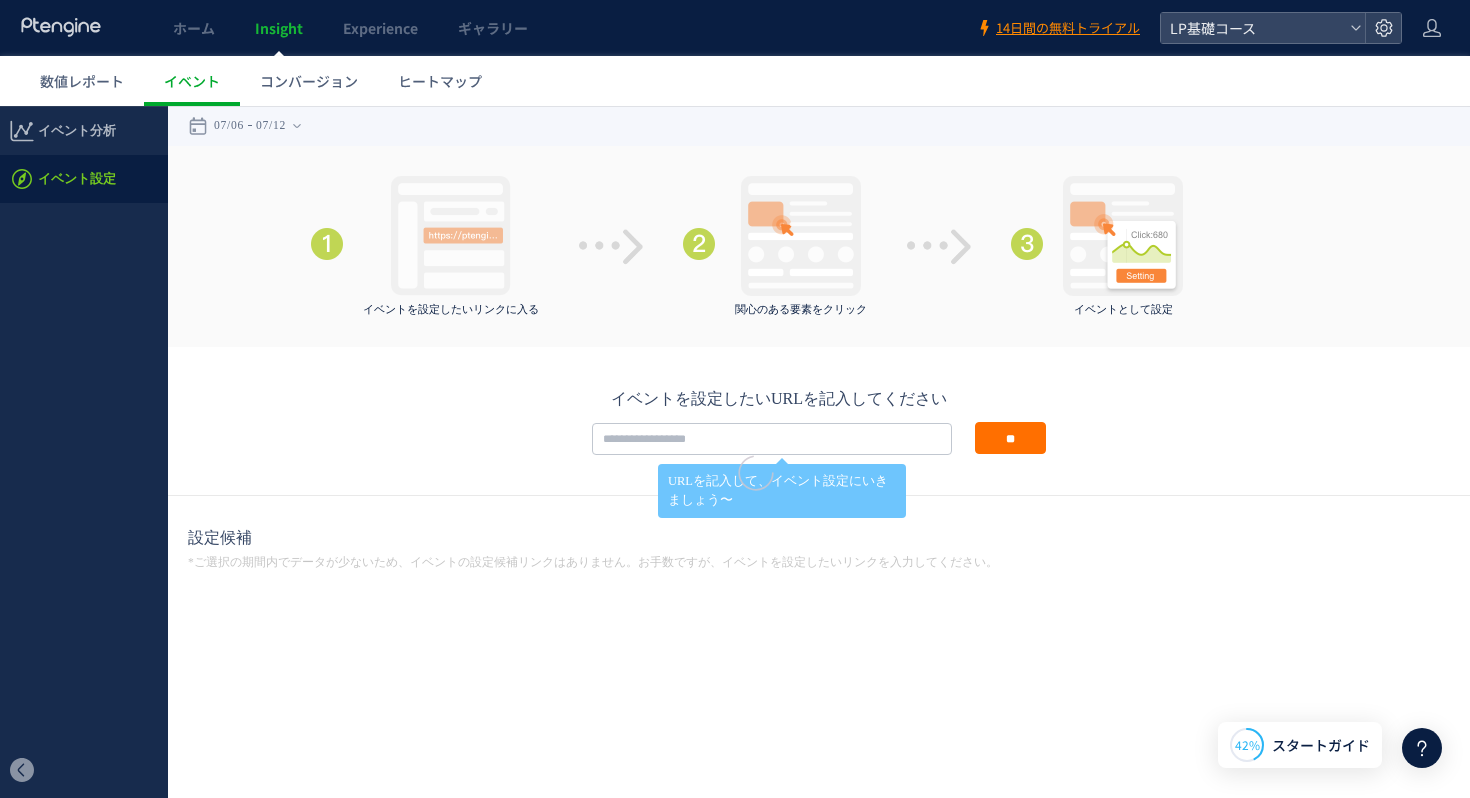click at bounding box center (735, 452) 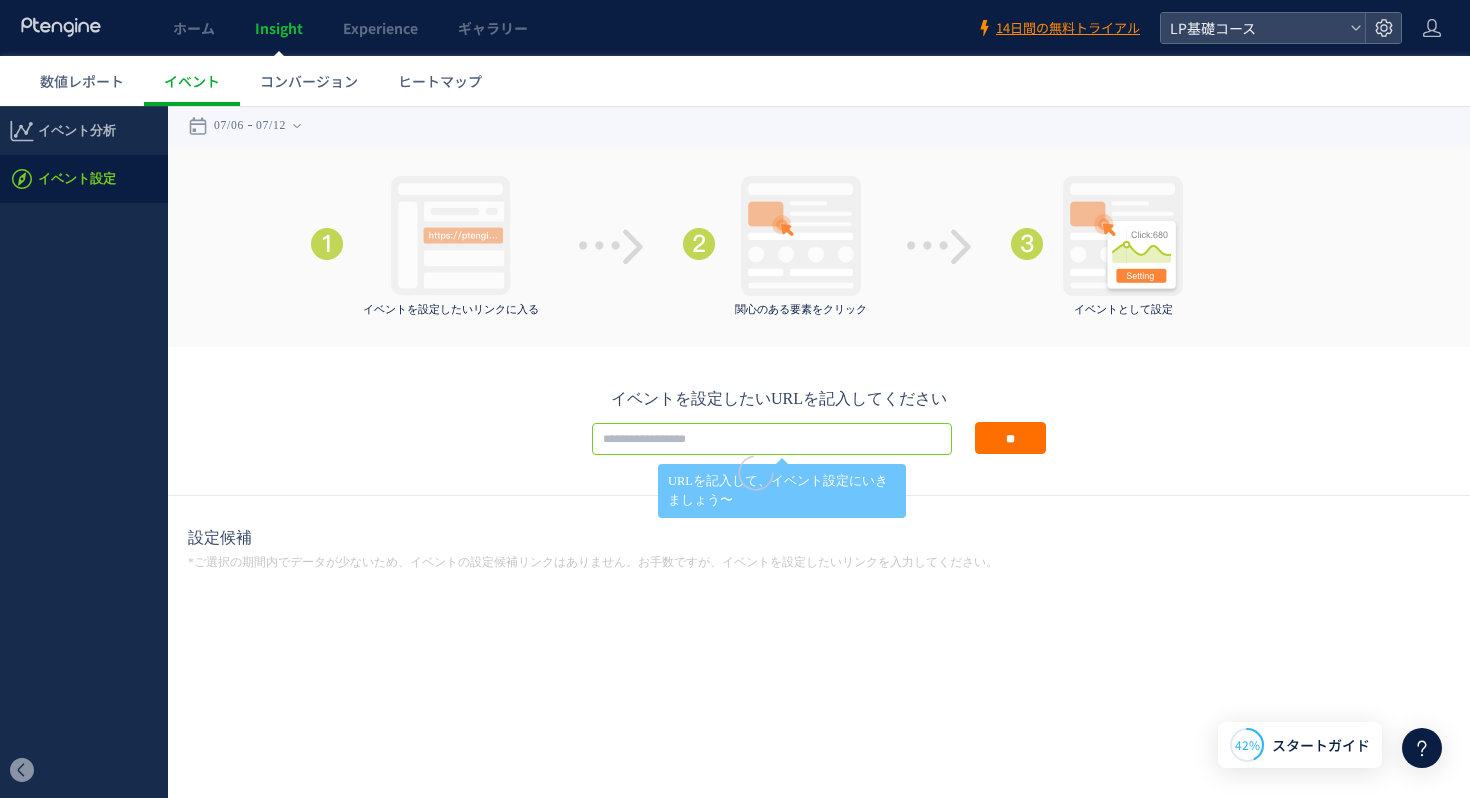 click at bounding box center (772, 439) 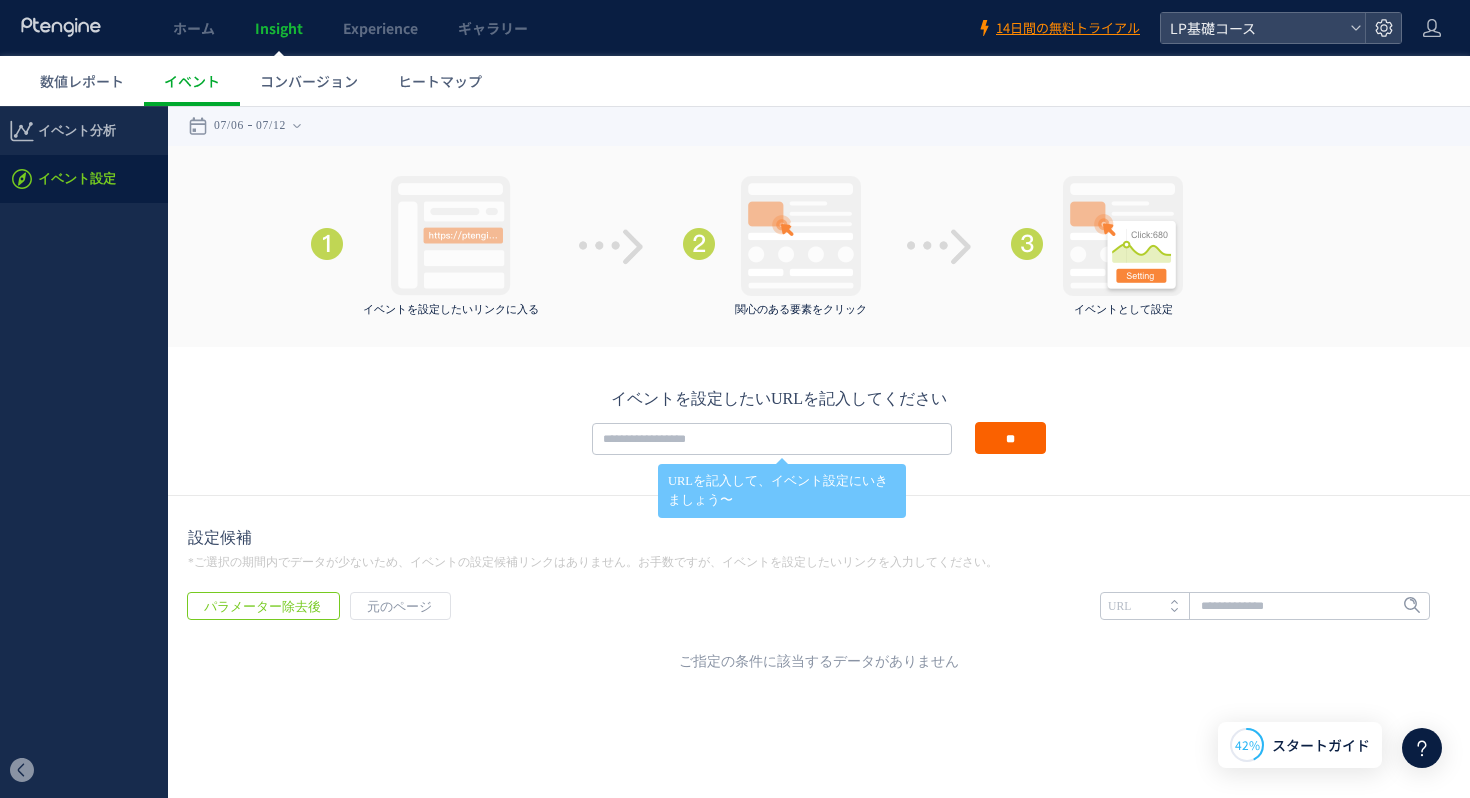 click on "**" at bounding box center [1010, 438] 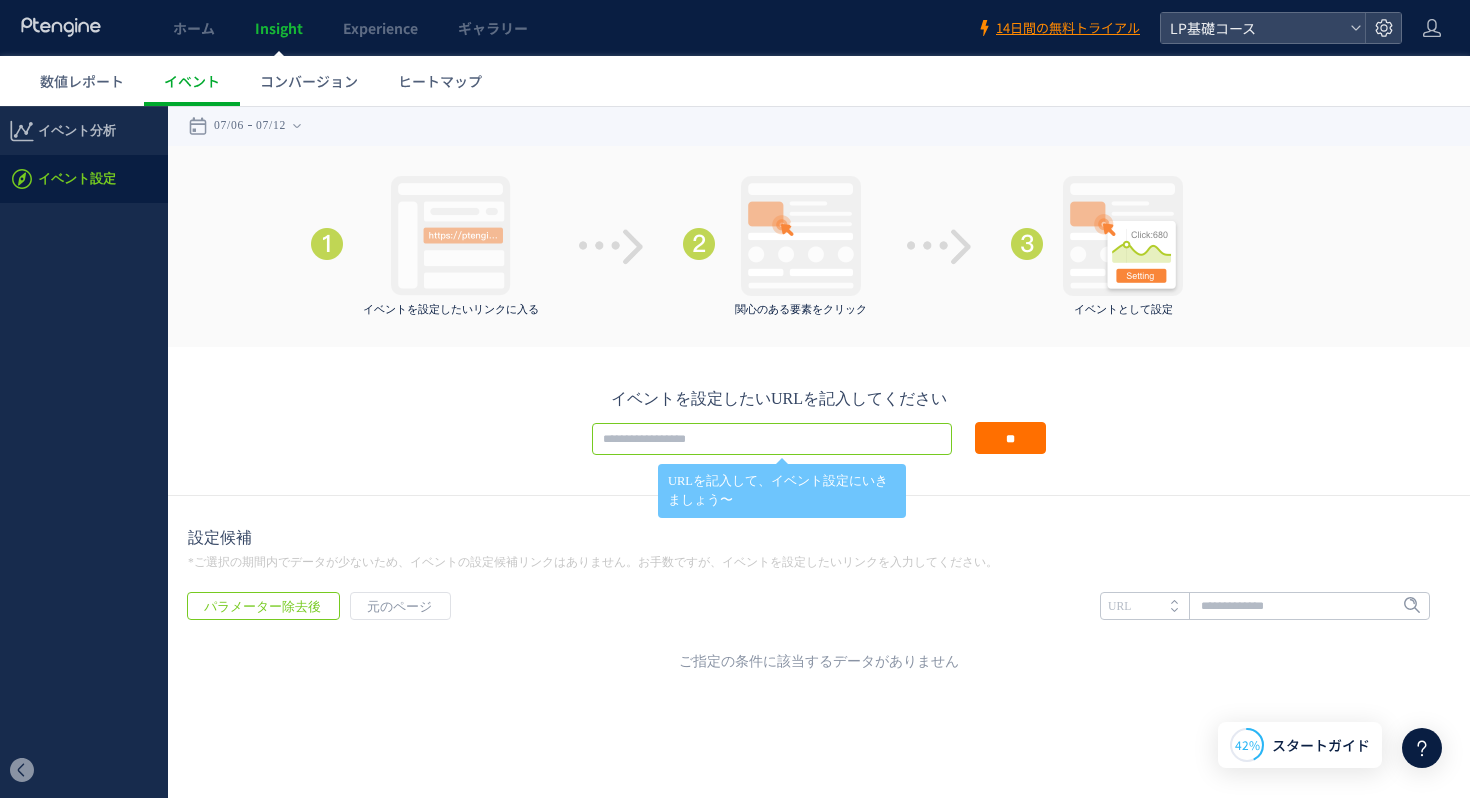 click at bounding box center [772, 439] 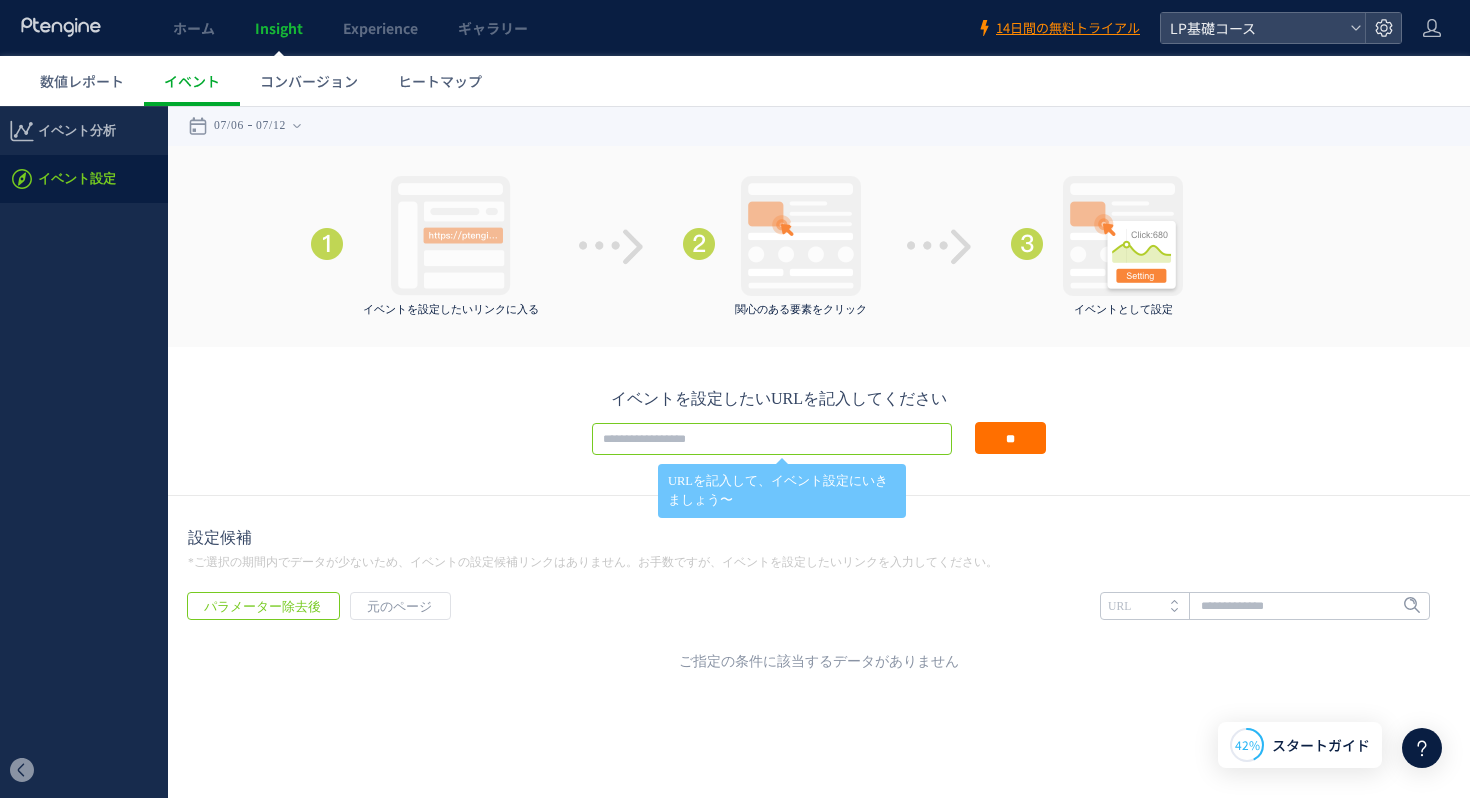 click at bounding box center (772, 439) 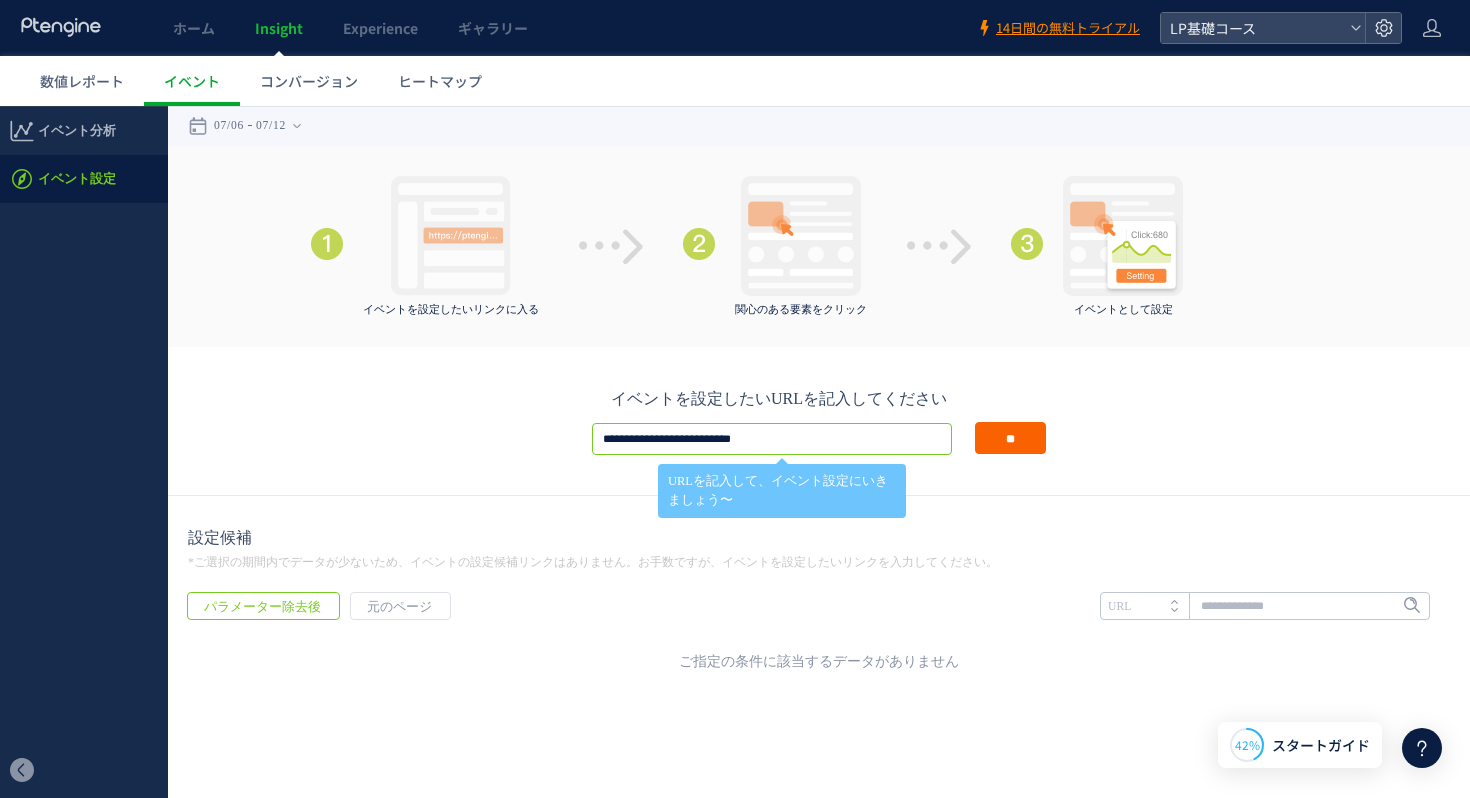 type on "**********" 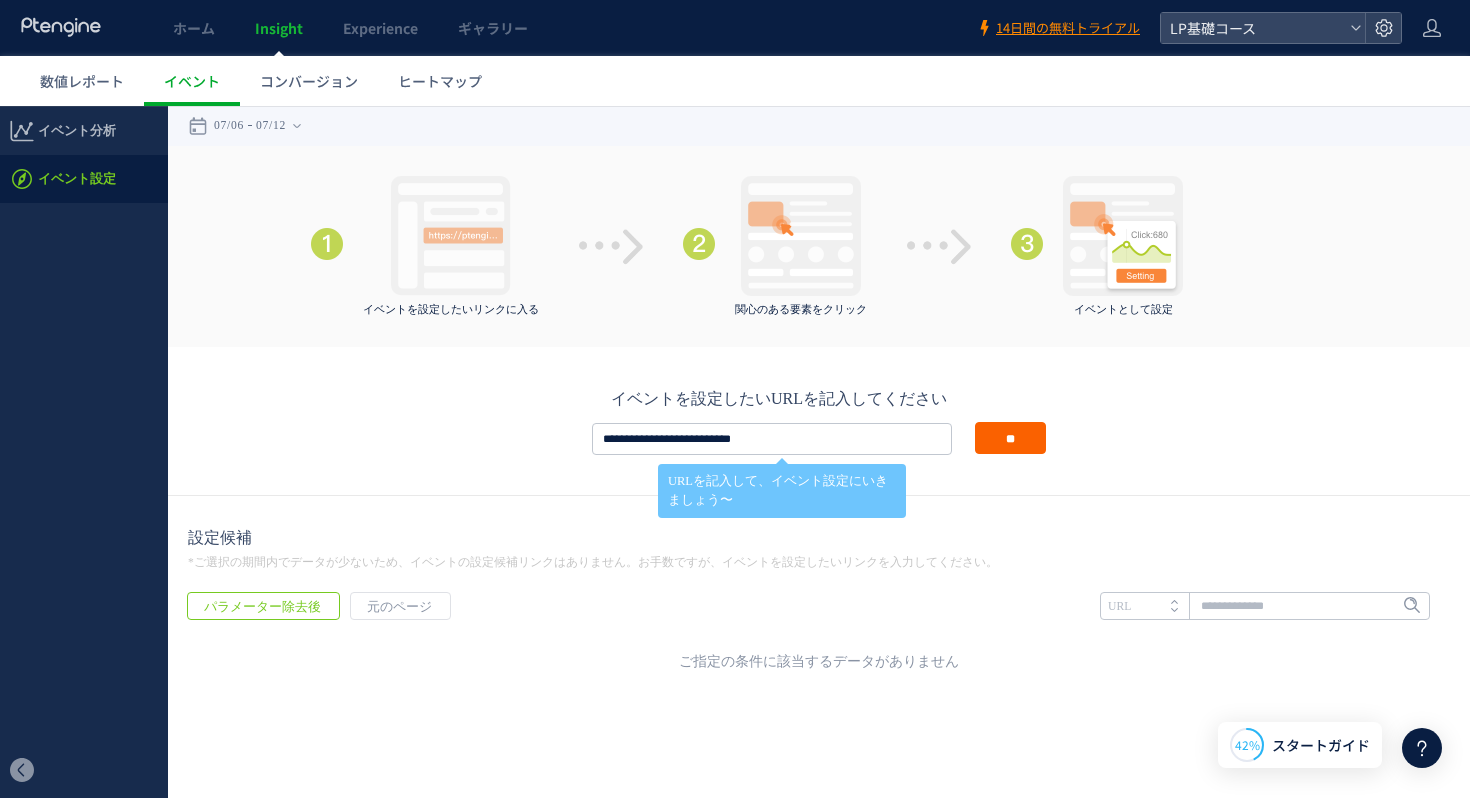 click on "**" at bounding box center [1010, 438] 